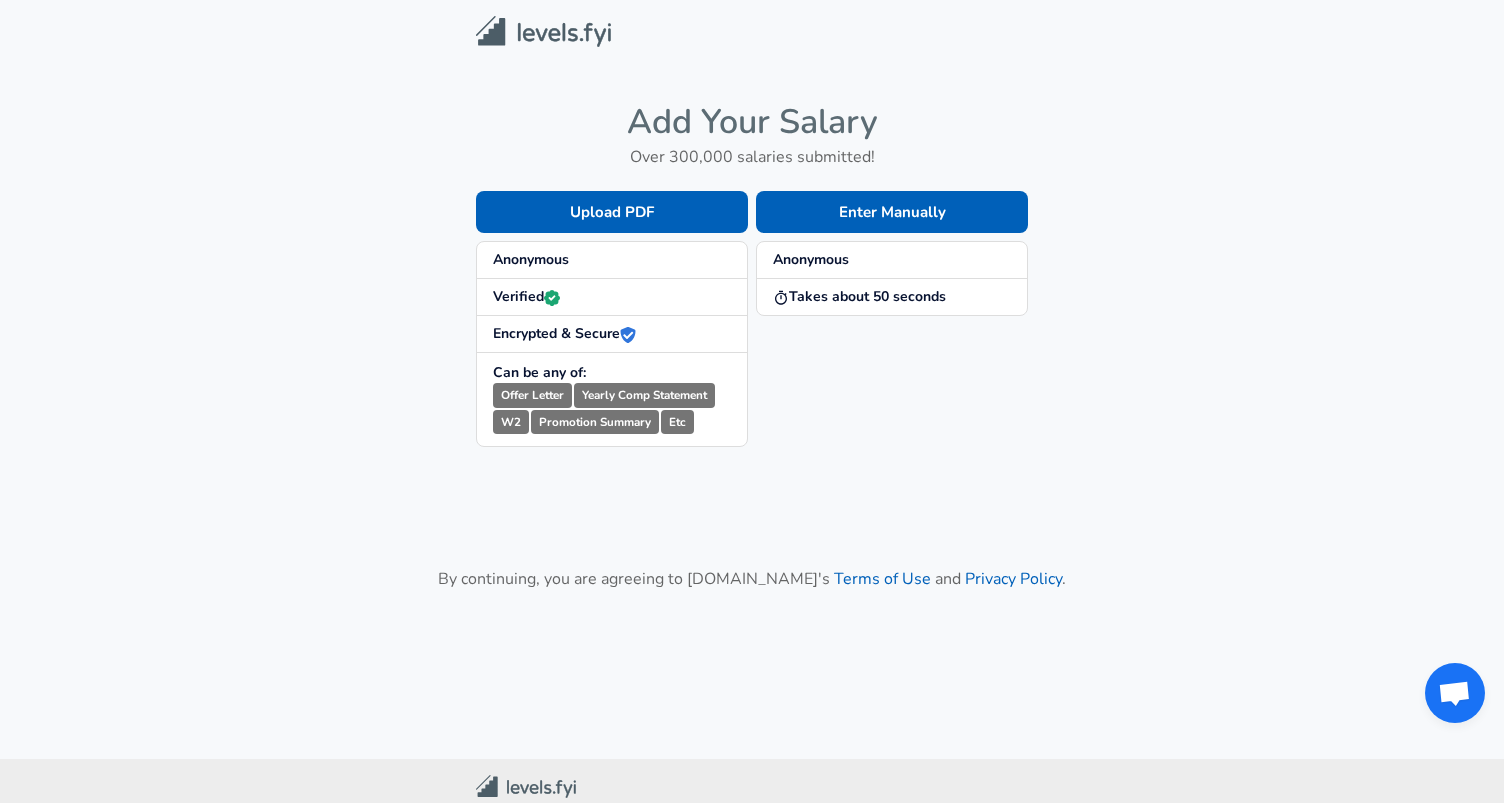 scroll, scrollTop: 0, scrollLeft: 0, axis: both 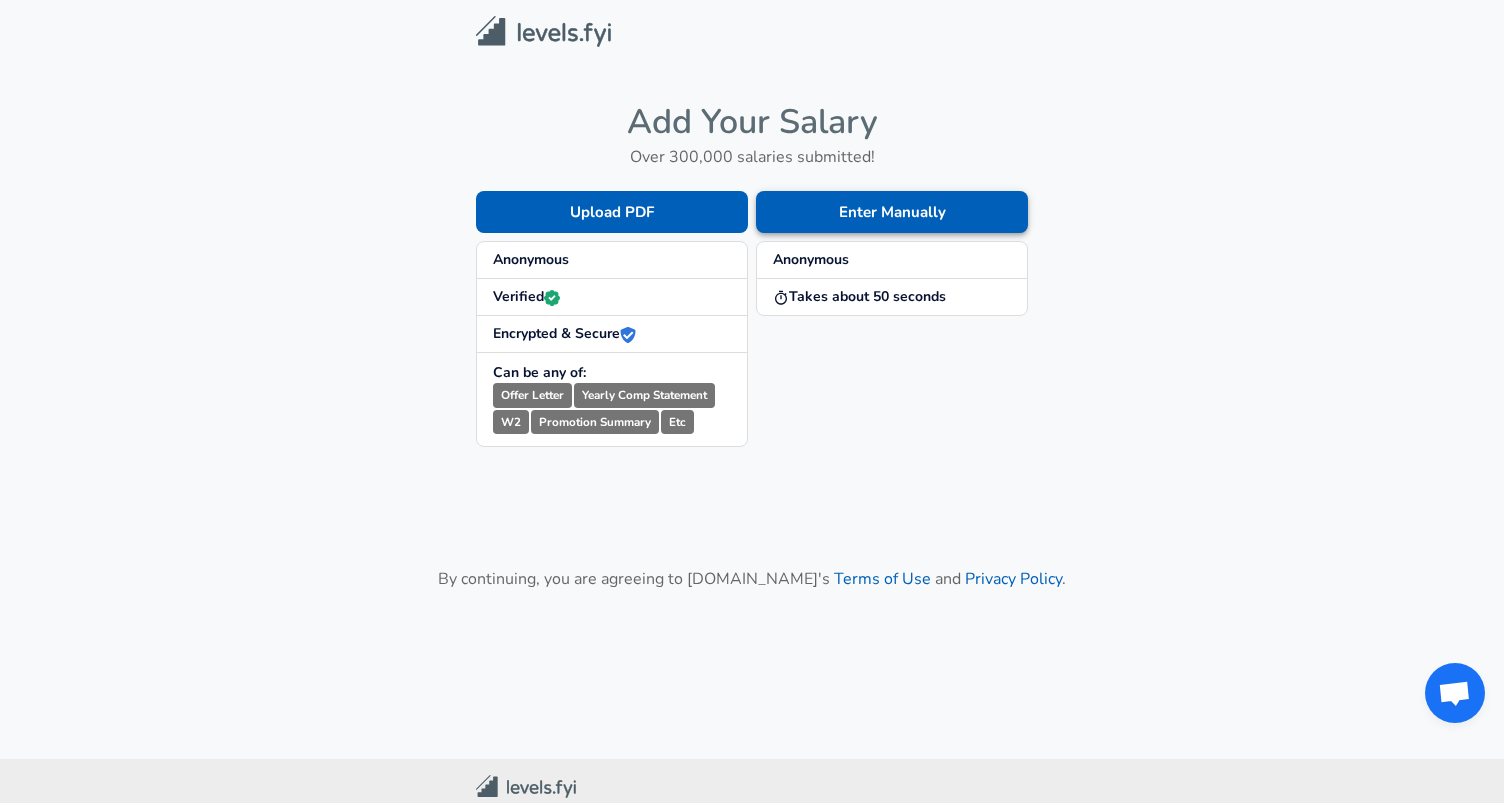 click on "Enter Manually" at bounding box center (892, 212) 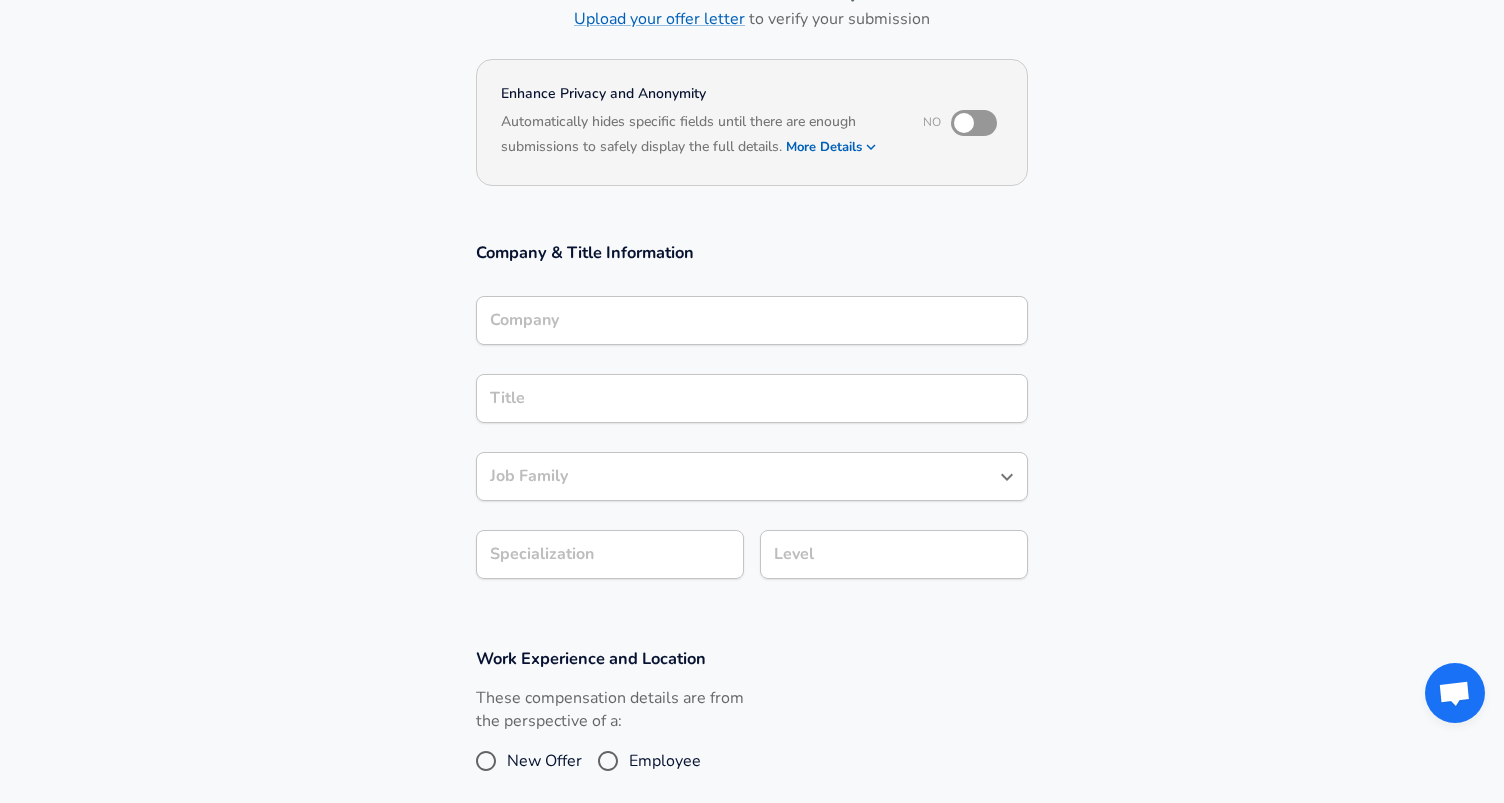 scroll, scrollTop: 158, scrollLeft: 0, axis: vertical 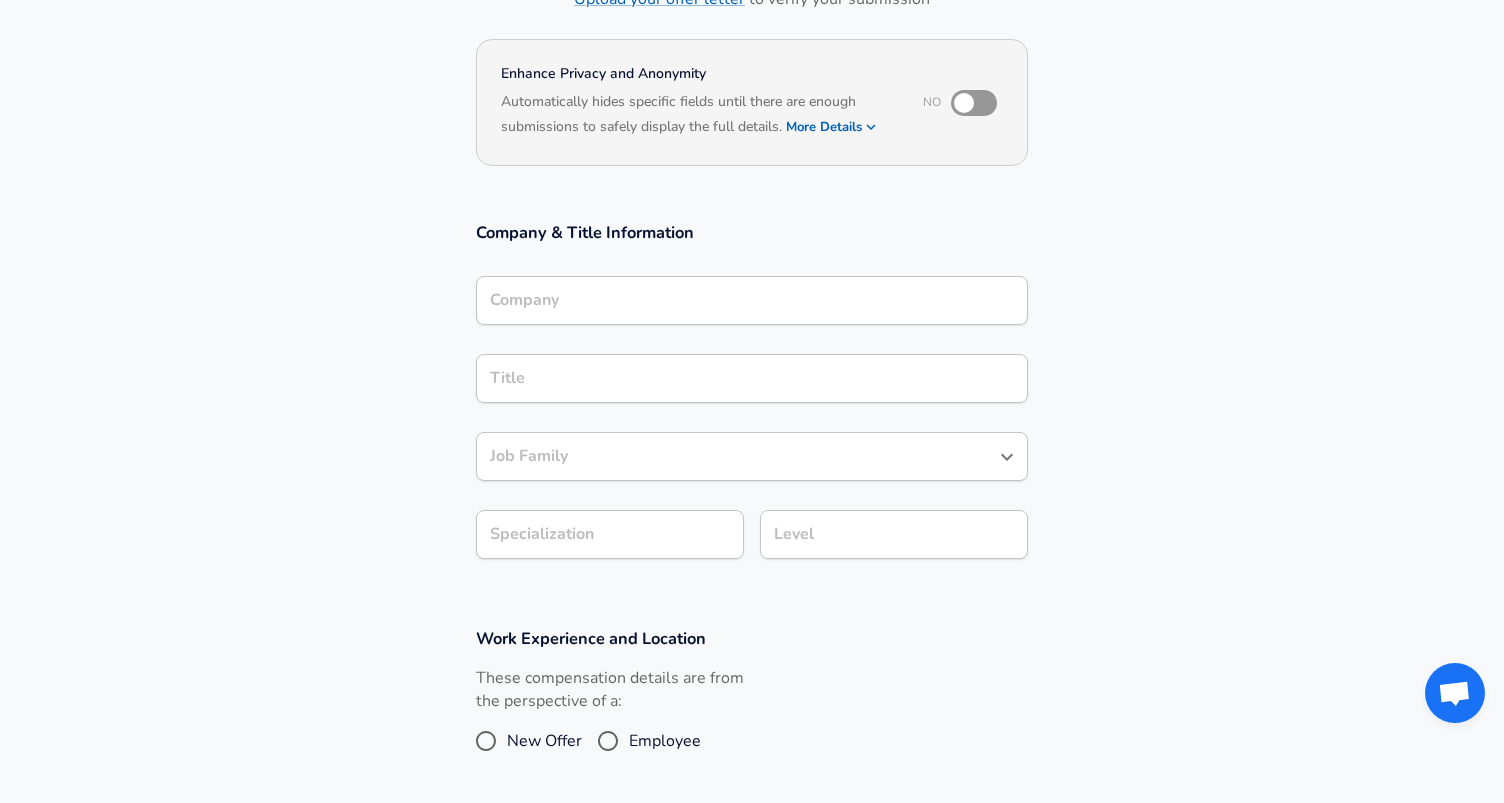 click on "Company" at bounding box center (752, 300) 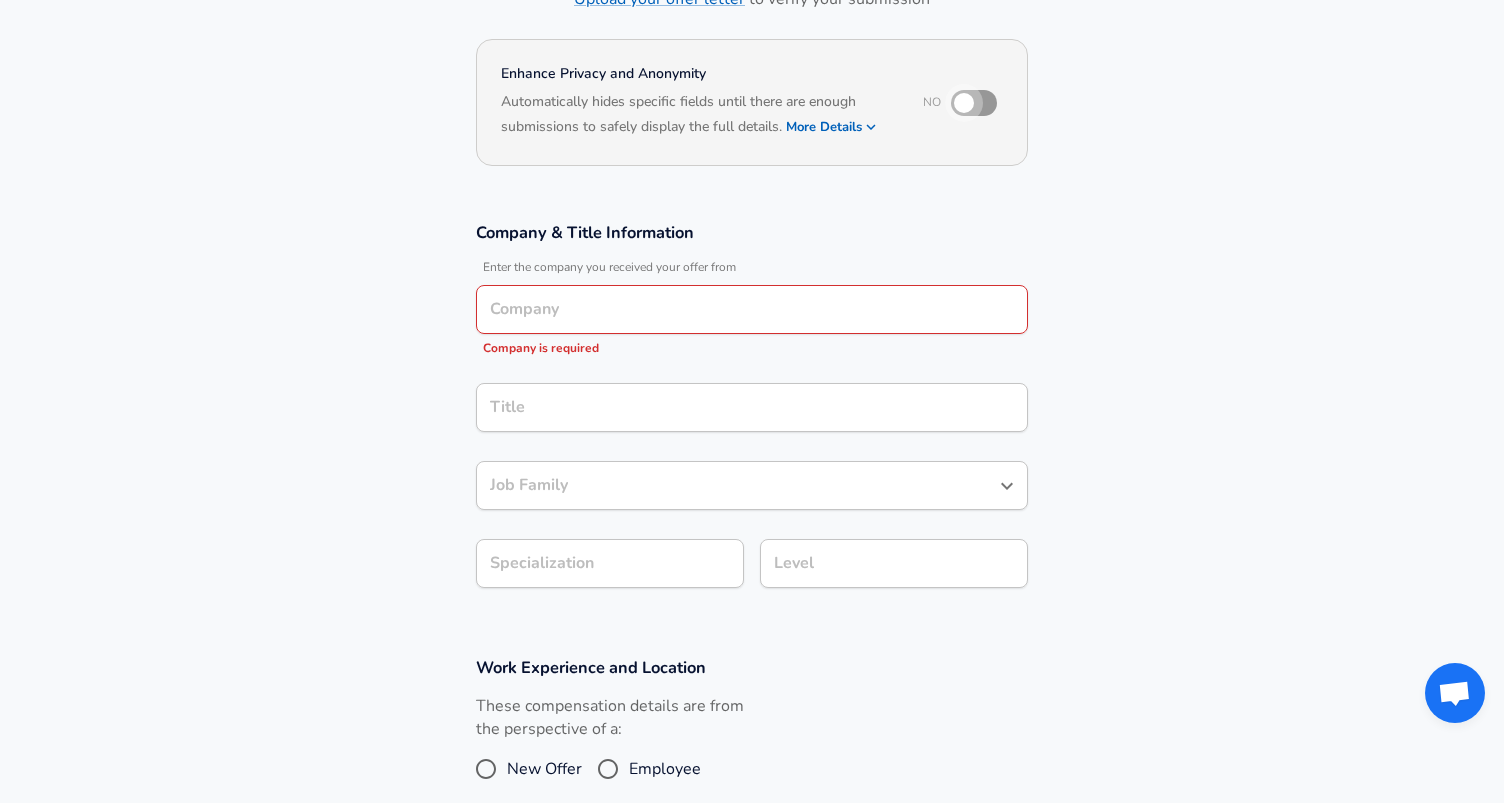 click at bounding box center (964, 103) 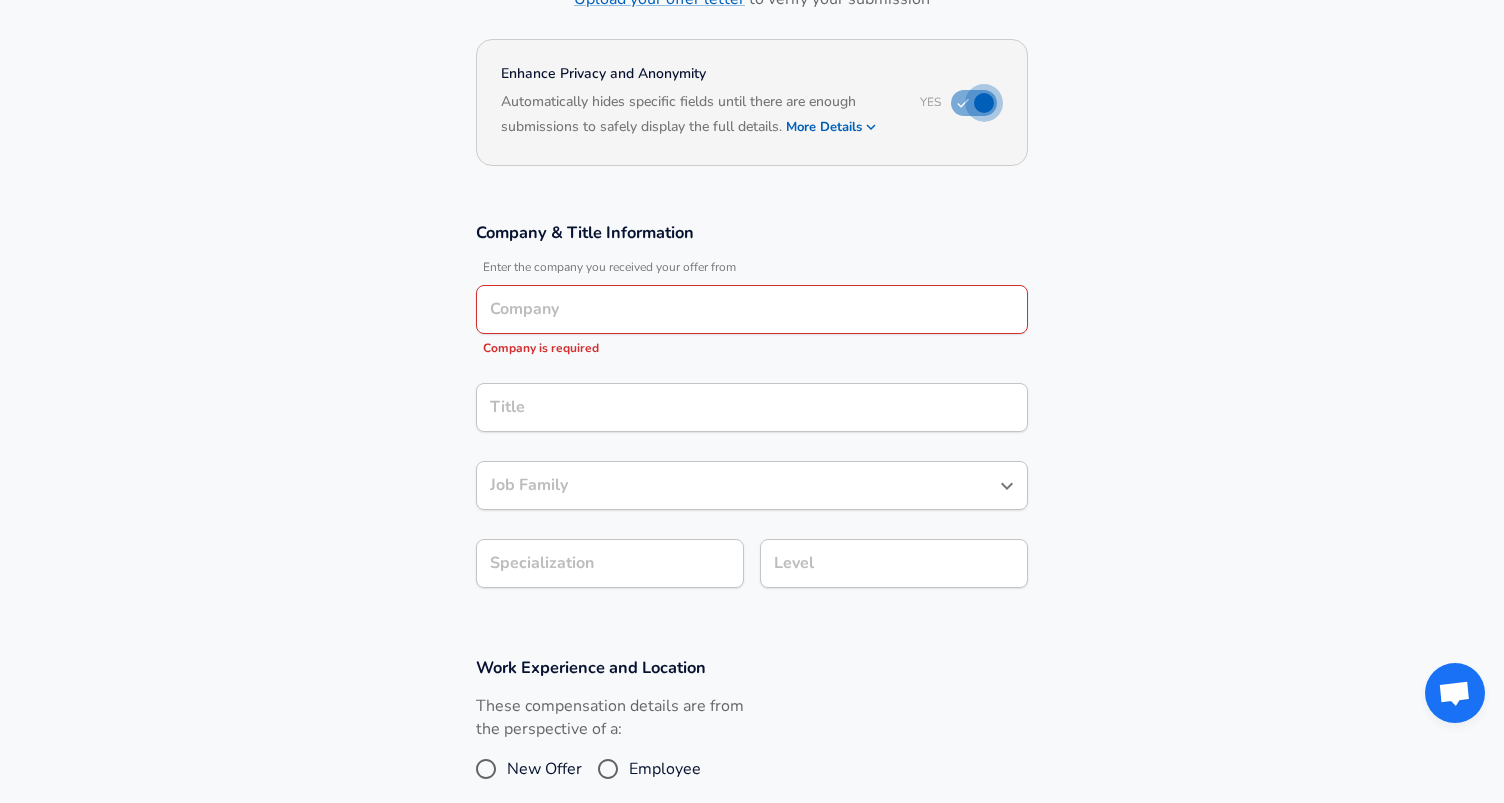 click at bounding box center [984, 103] 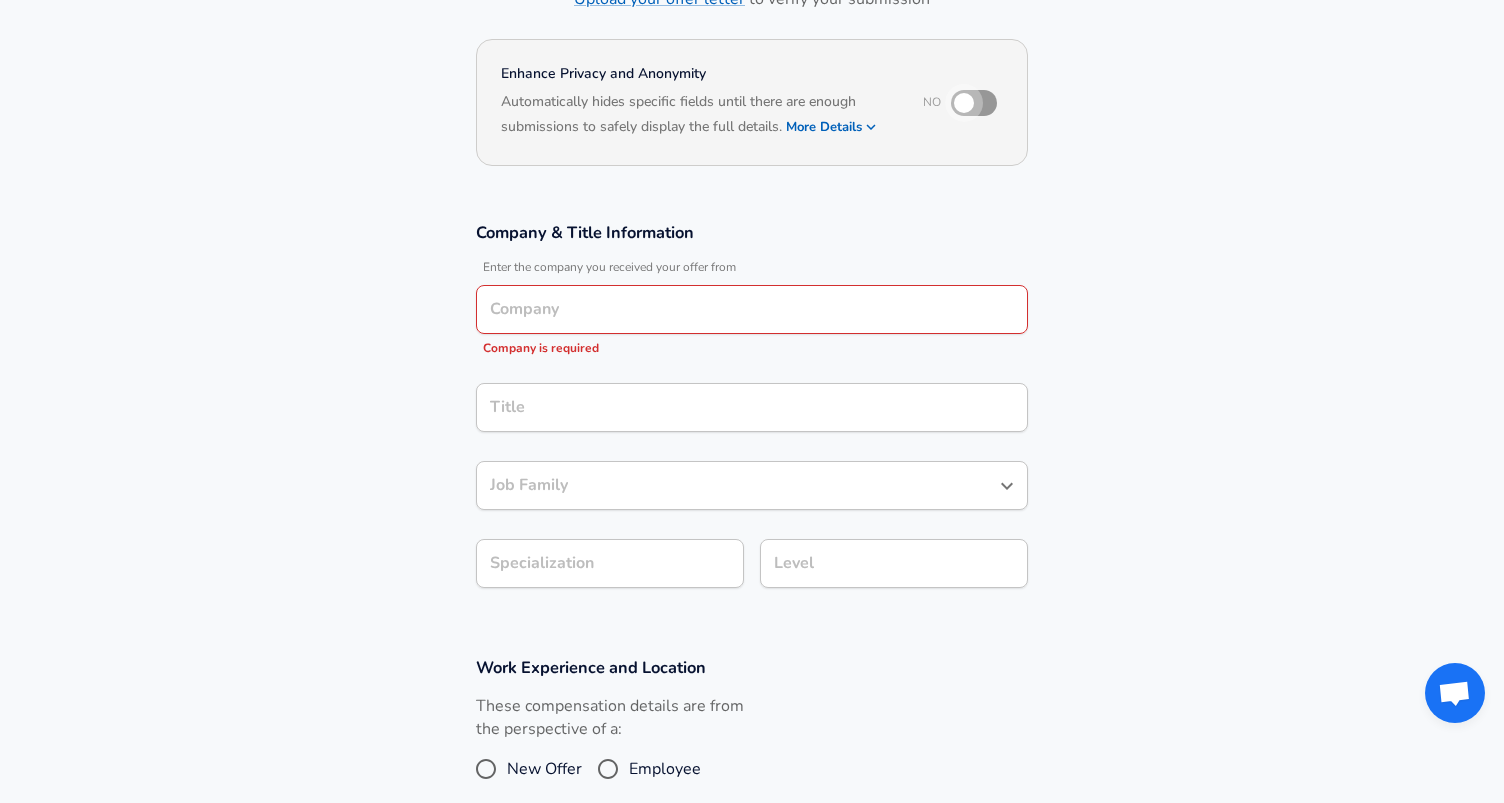 click at bounding box center (964, 103) 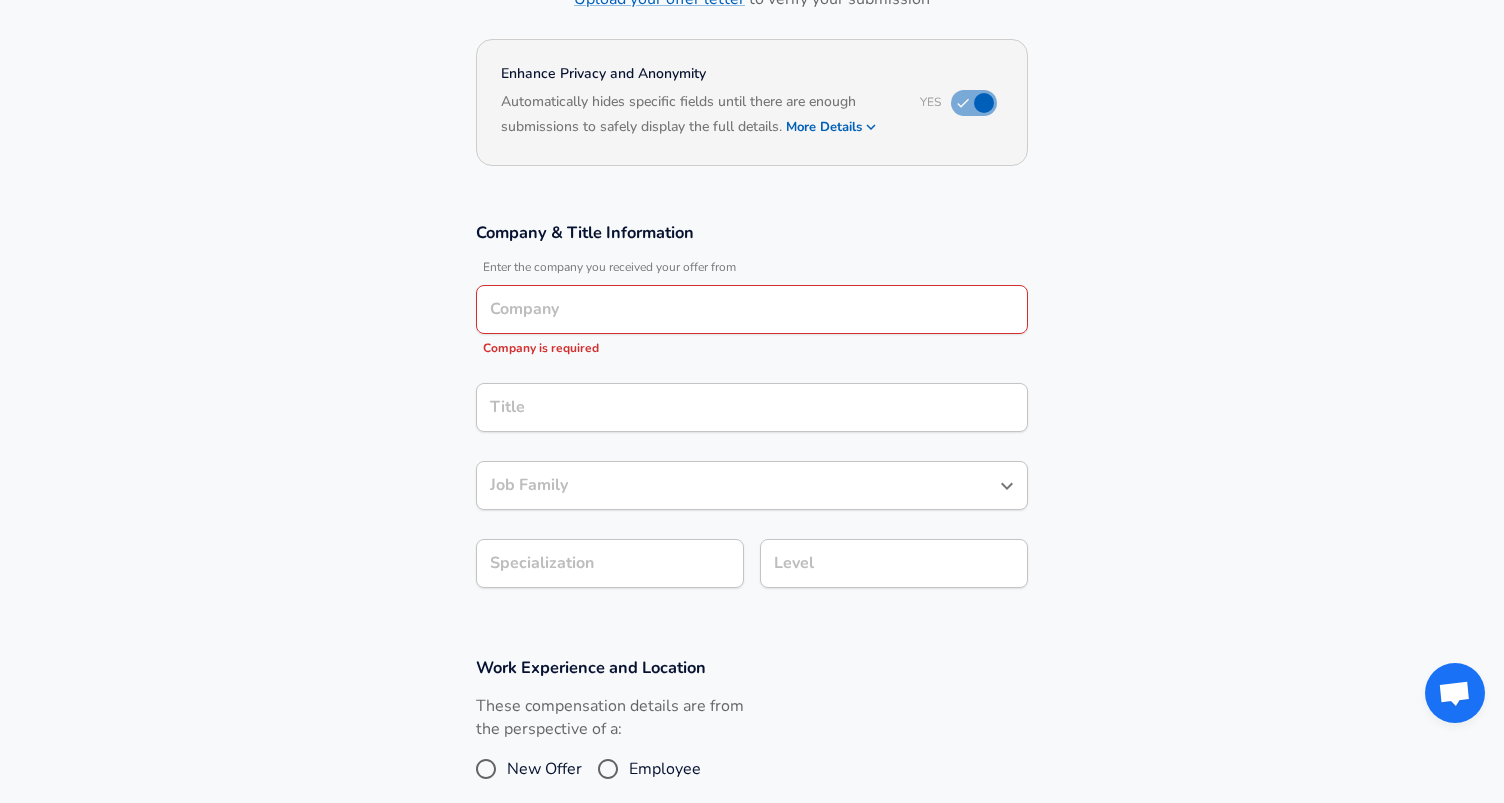 click on "Company" at bounding box center [752, 309] 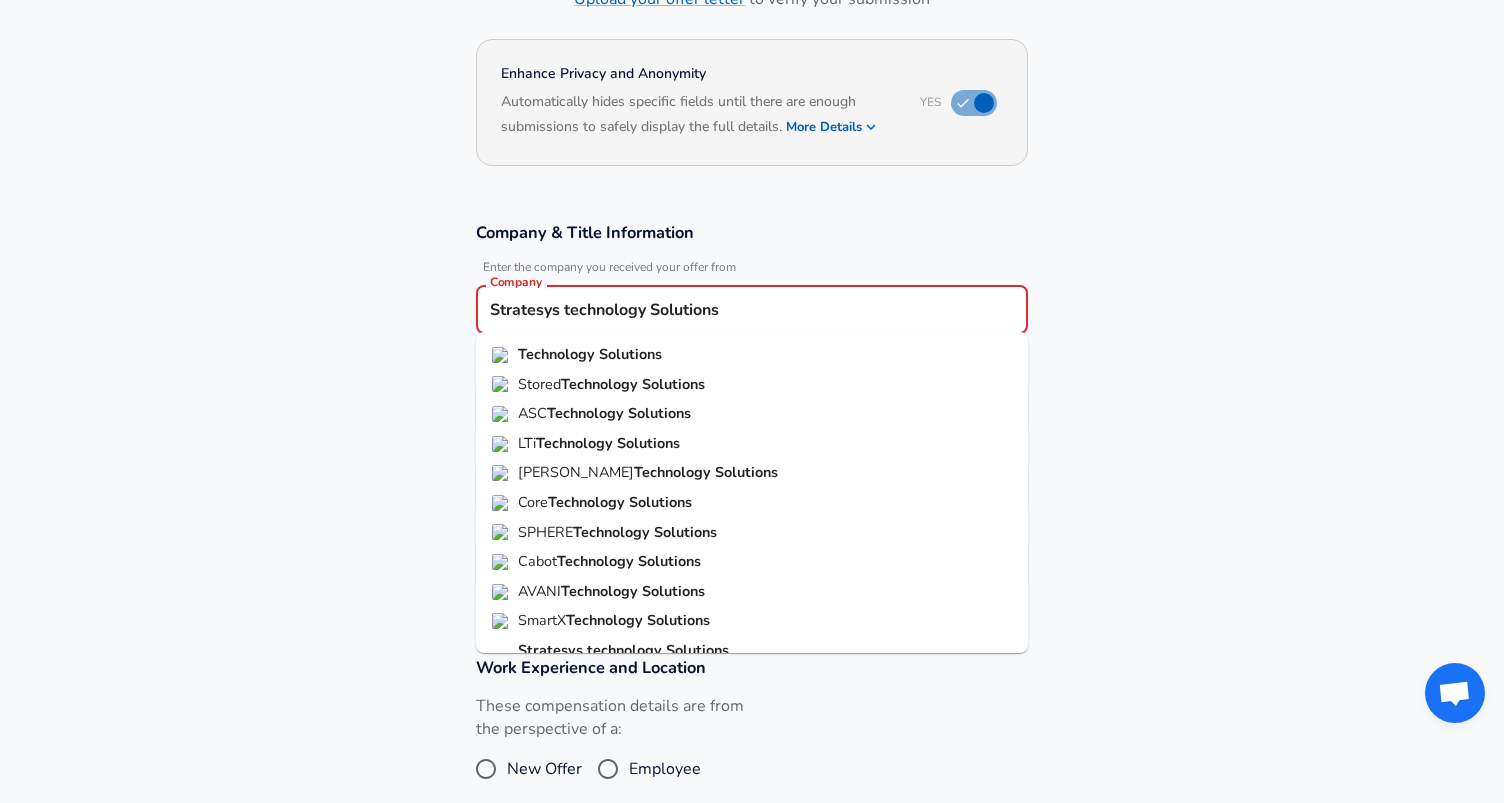 click on "Stratesys technology Solutions" at bounding box center [752, 309] 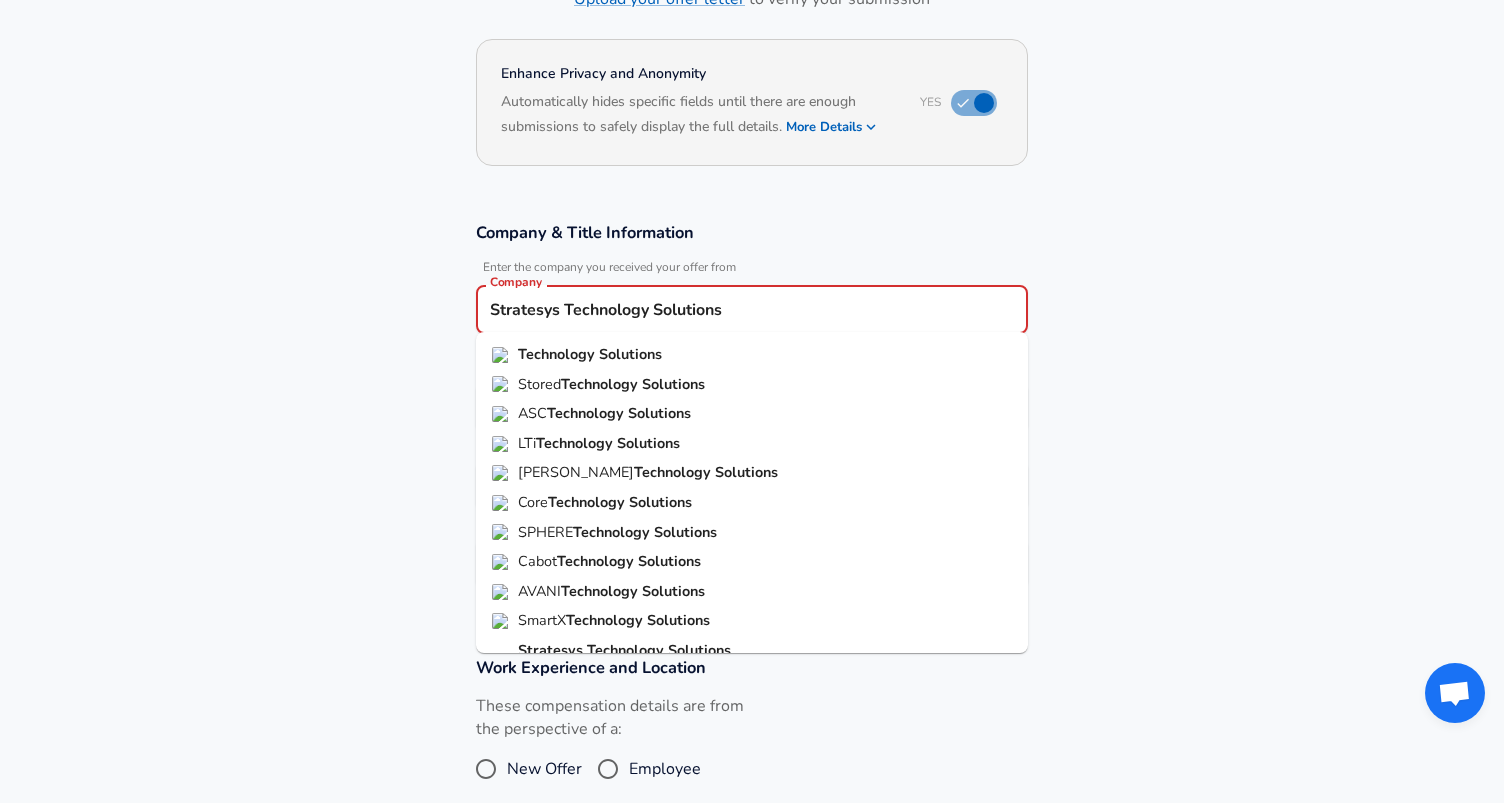 click on "Stratesys Technology Solutions" at bounding box center [752, 309] 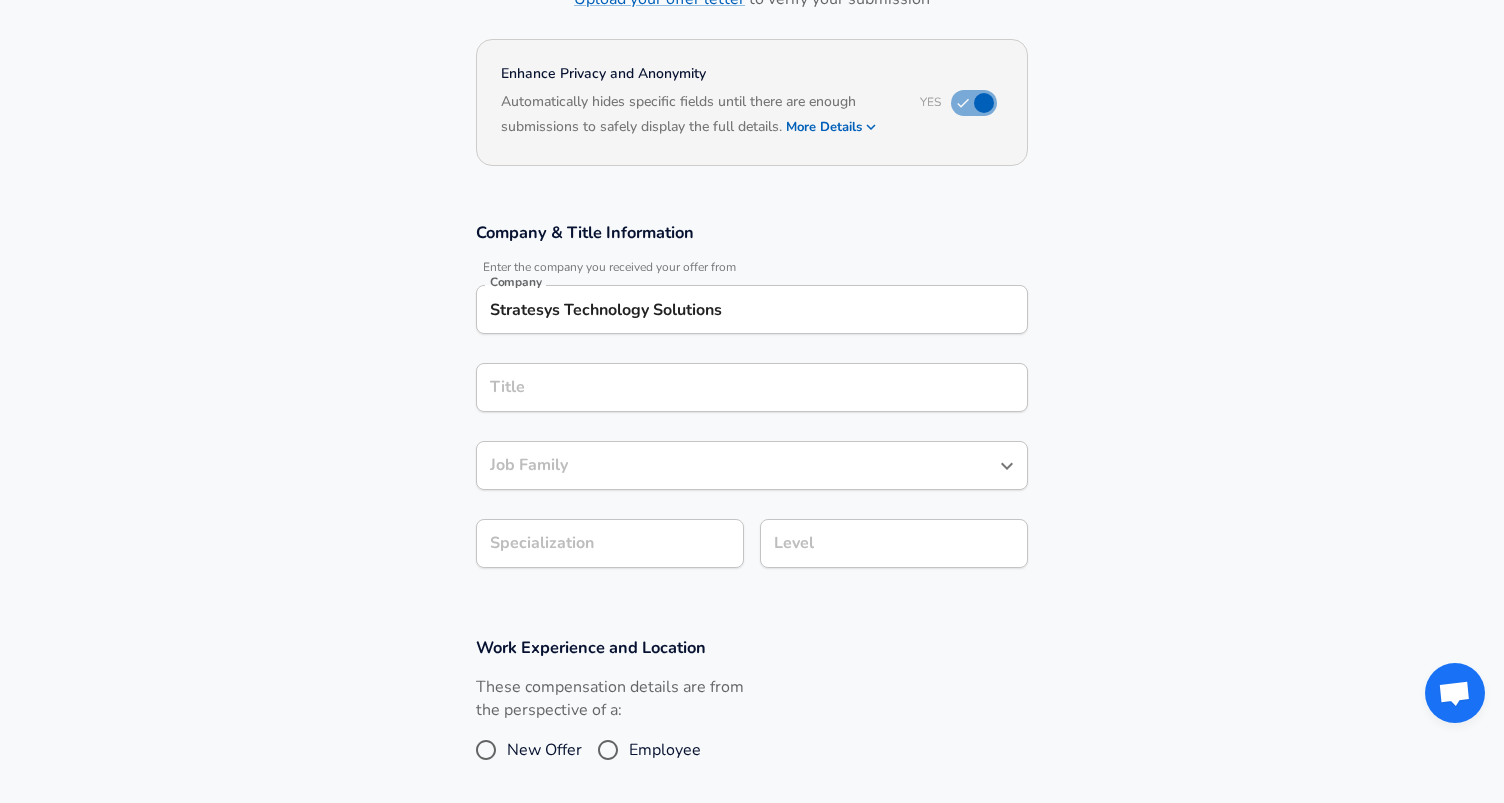 click on "Company & Title Information   Enter the company you received your offer from Company Stratesys Technology Solutions Company Title Title Job Family Job Family Specialization Specialization Level Level" at bounding box center (752, 405) 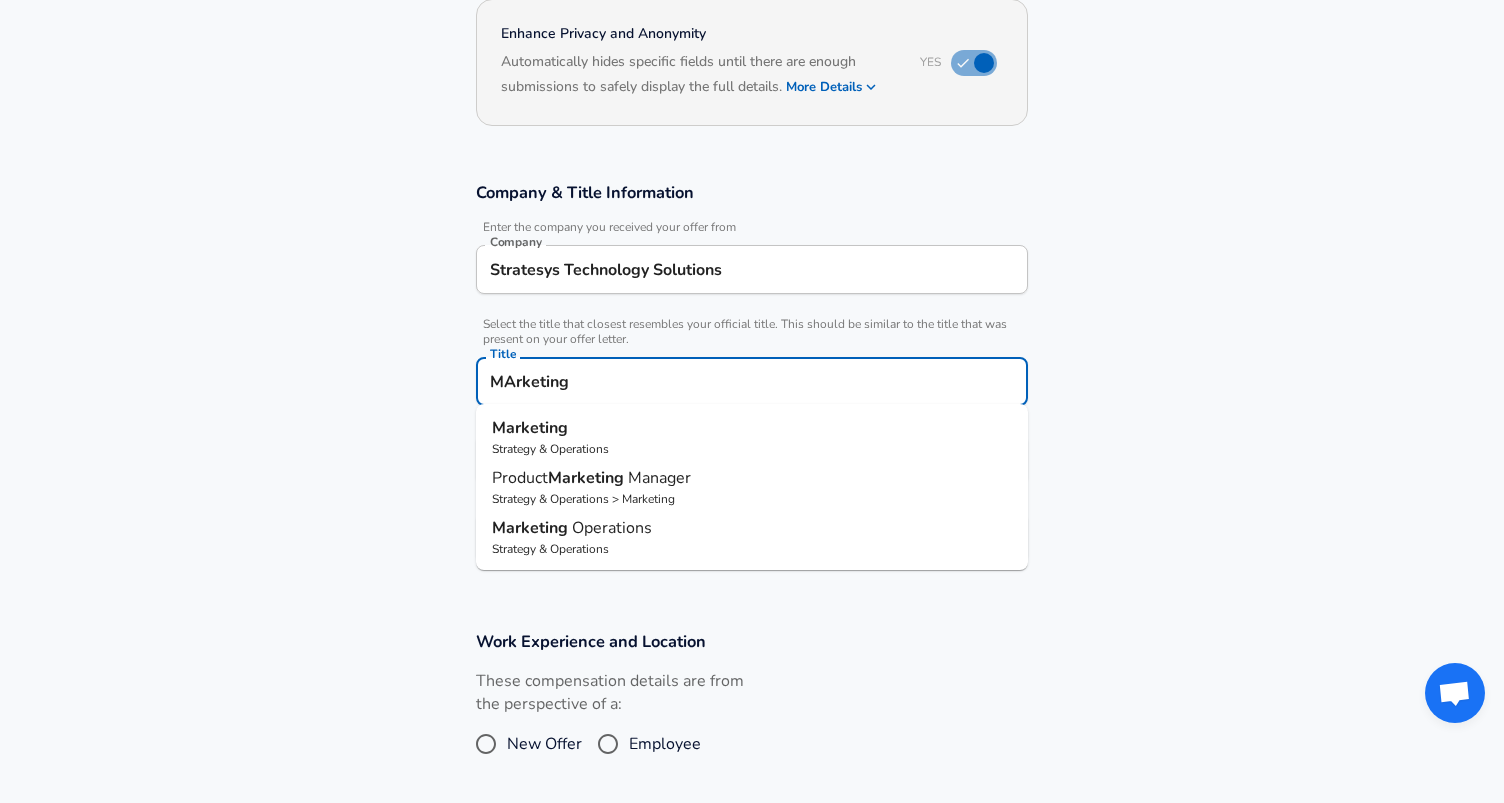 click on "MArketing" at bounding box center [752, 381] 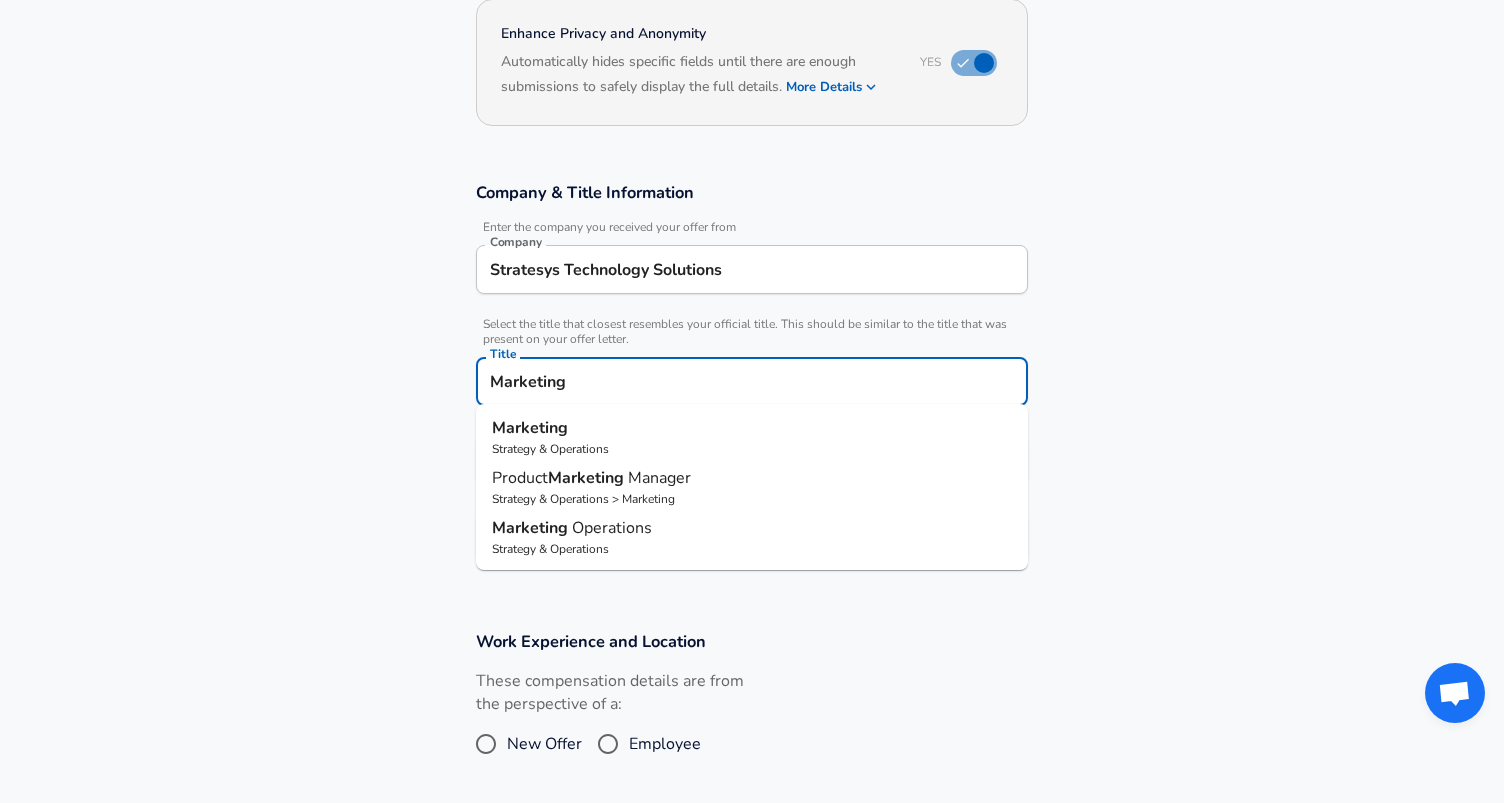 click on "Marketing" at bounding box center [752, 381] 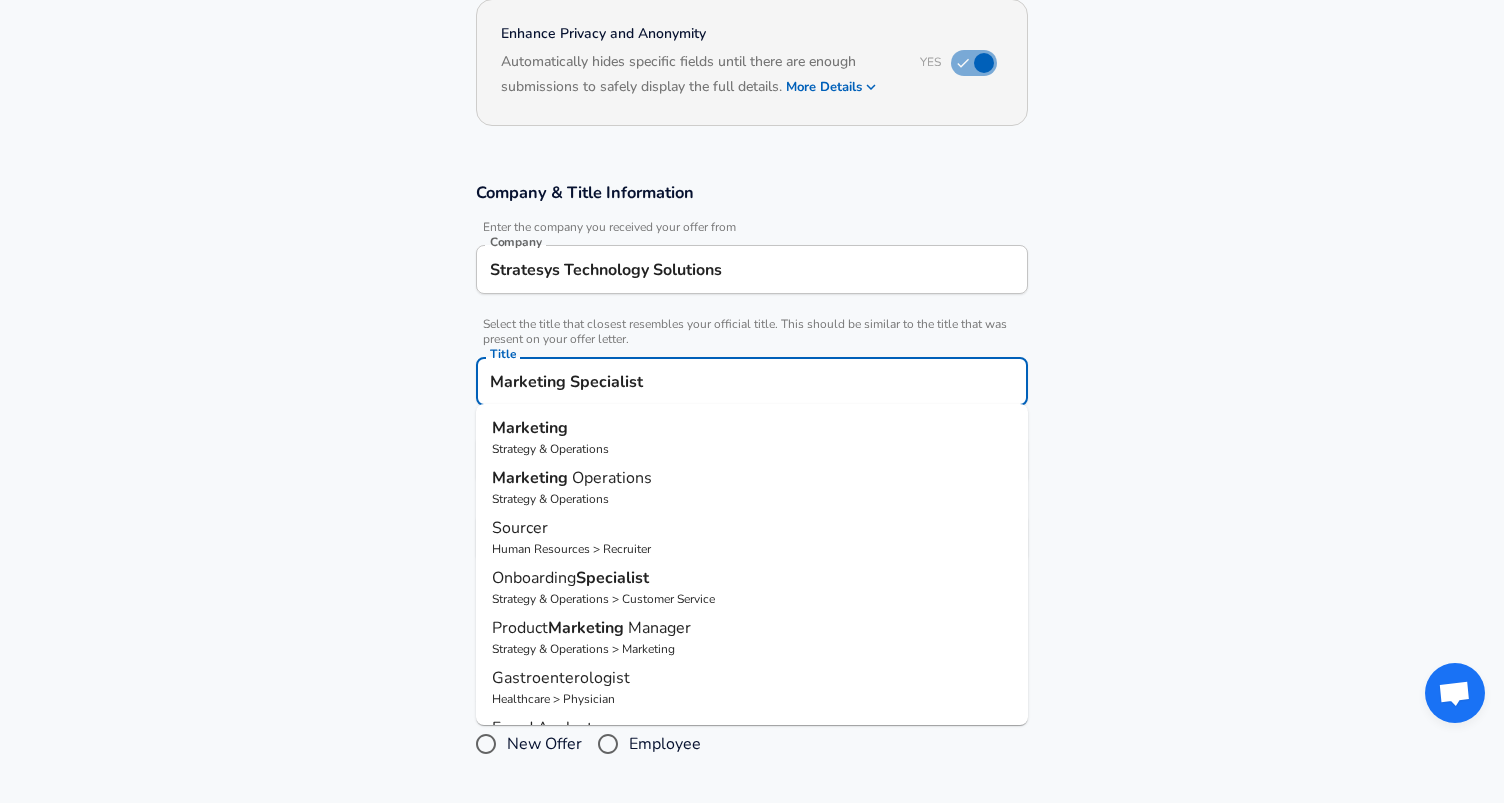 click on "Marketing Specialist" at bounding box center [752, 381] 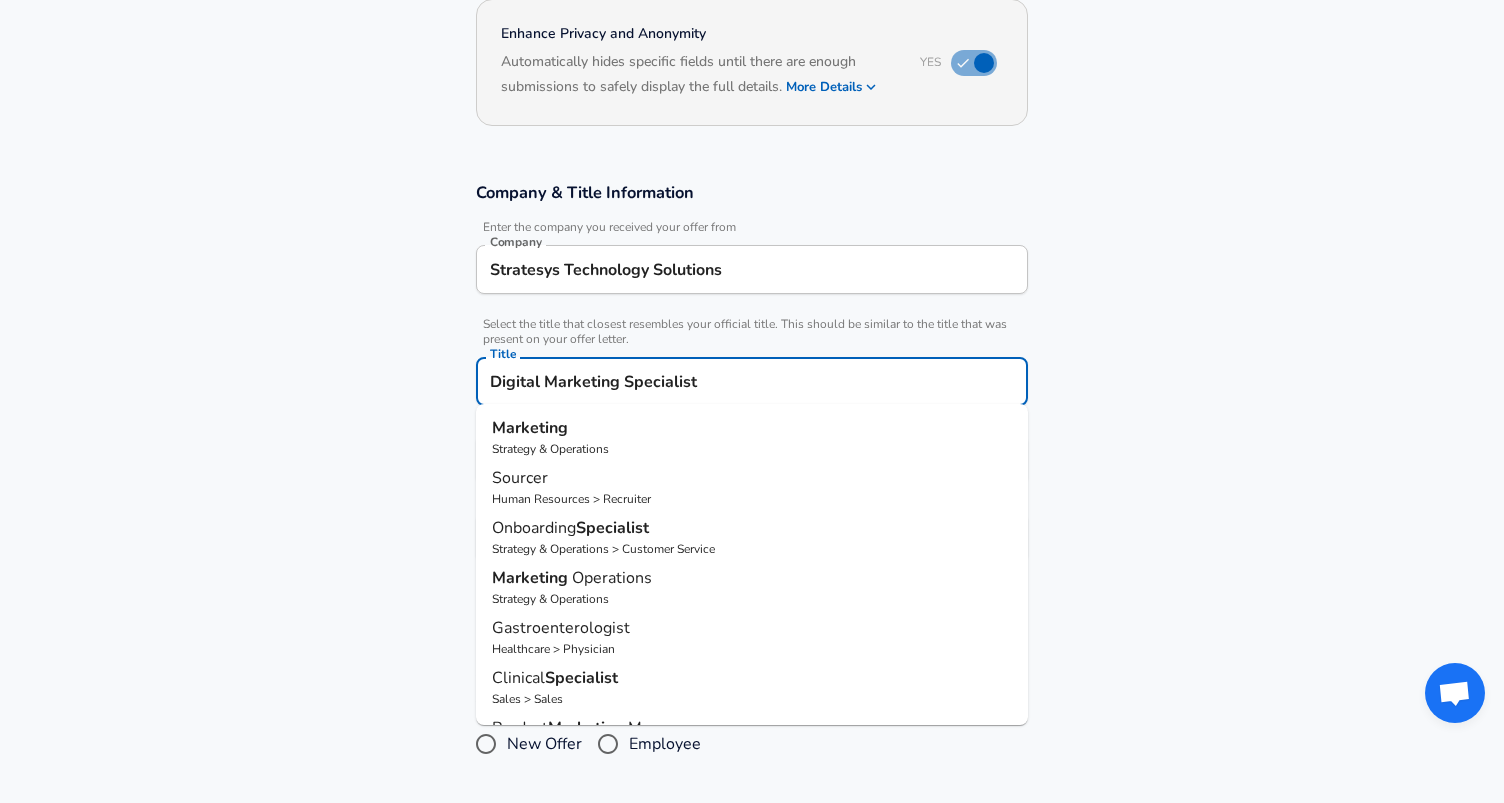 type on "Digital Marketing Specialist" 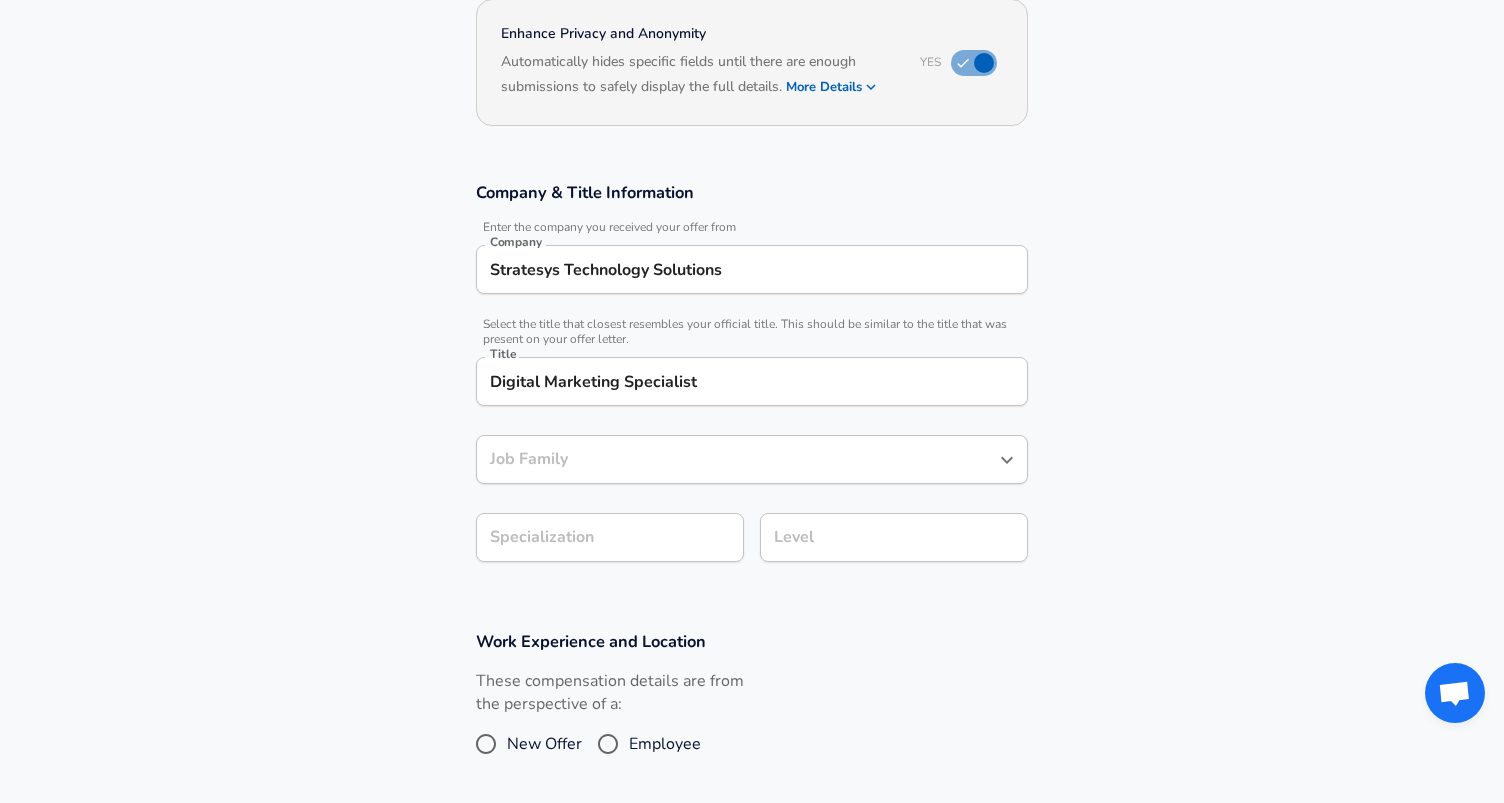 click on "Company & Title Information   Enter the company you received your offer from Company Stratesys Technology Solutions Company   Select the title that closest resembles your official title. This should be similar to the title that was present on your offer letter. Title Digital Marketing Specialist Title Job Family Job Family Specialization Specialization Level Level" at bounding box center [752, 382] 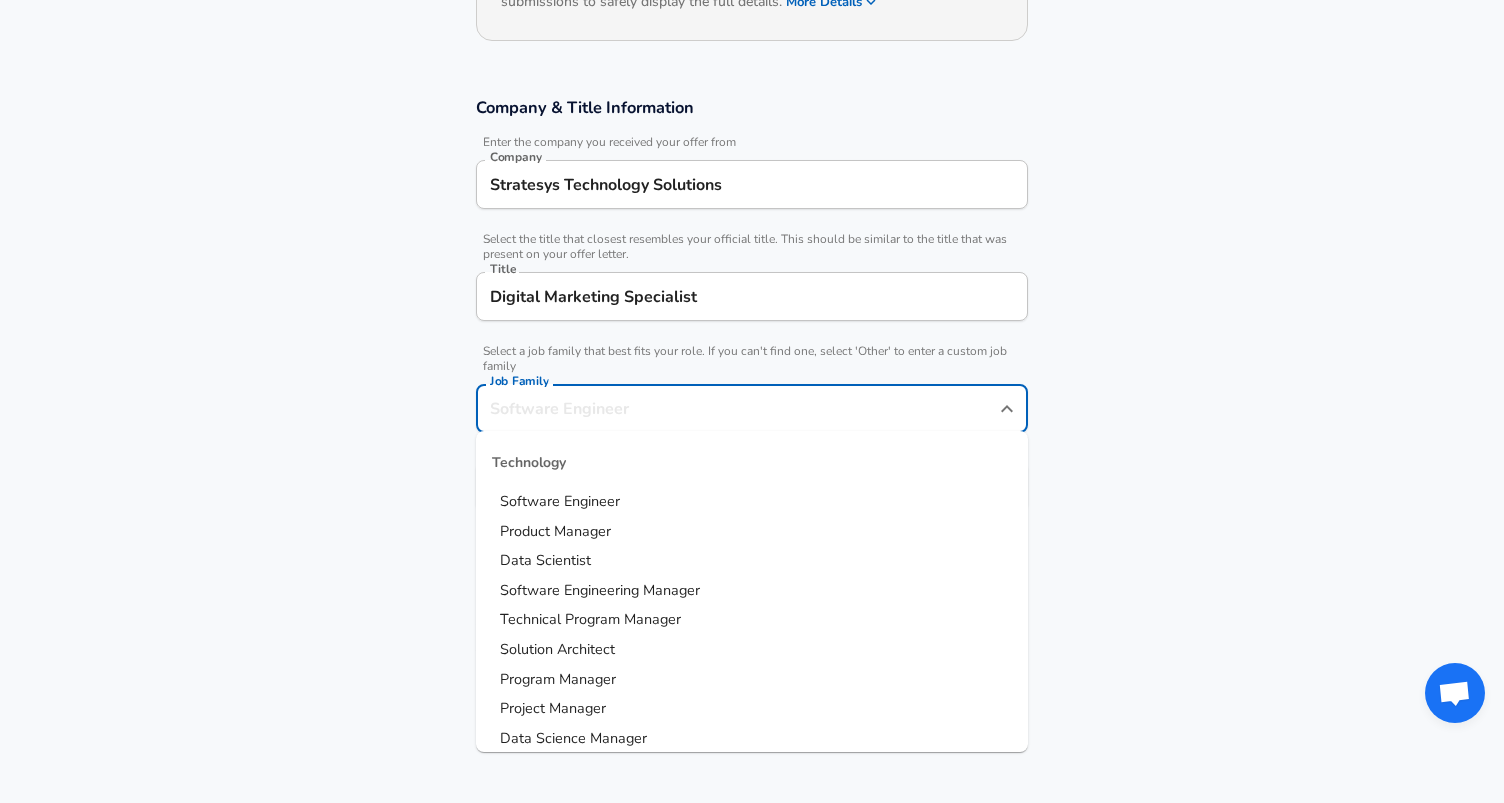 scroll, scrollTop: 323, scrollLeft: 0, axis: vertical 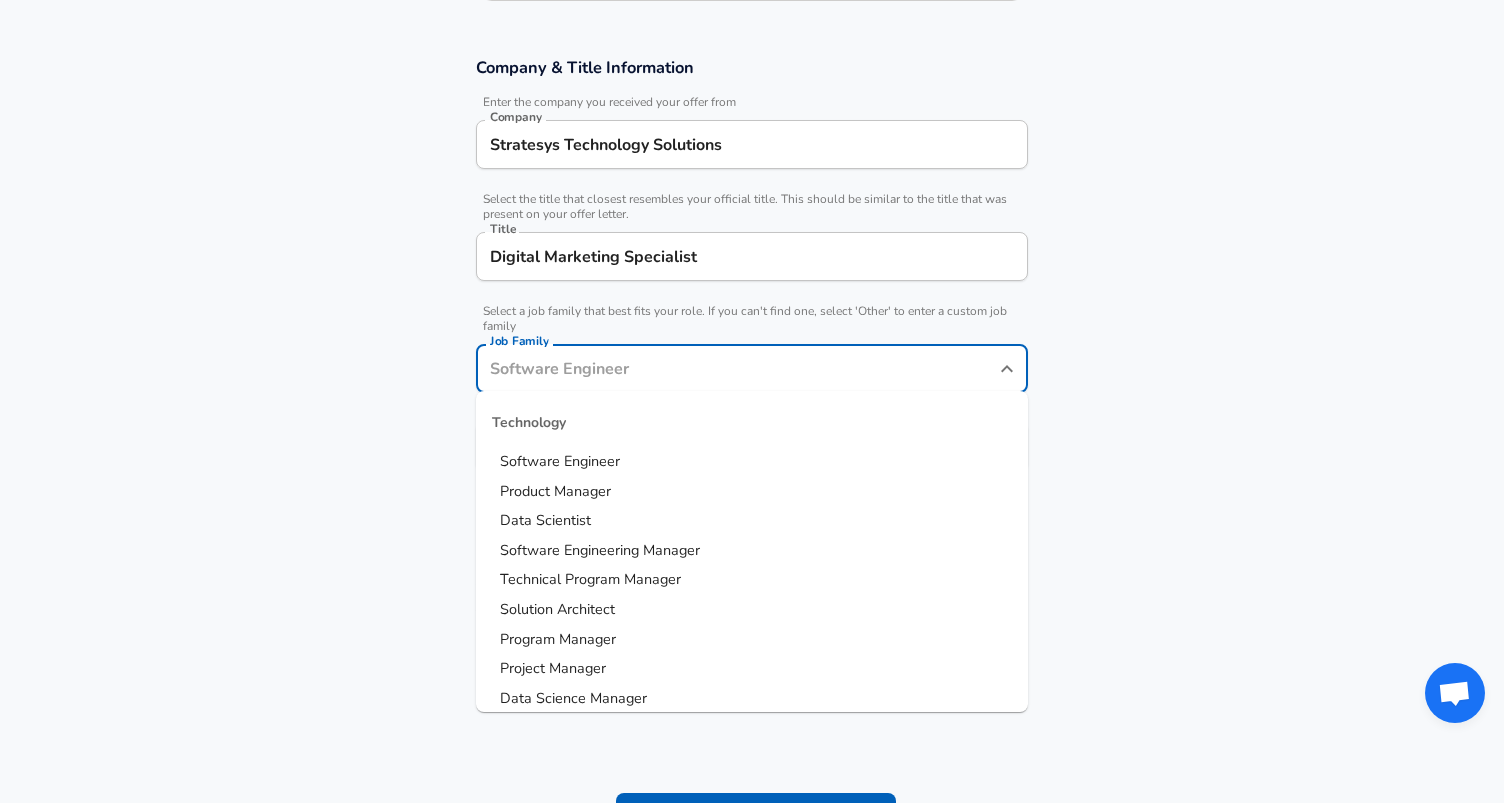 click on "Job Family" at bounding box center [737, 368] 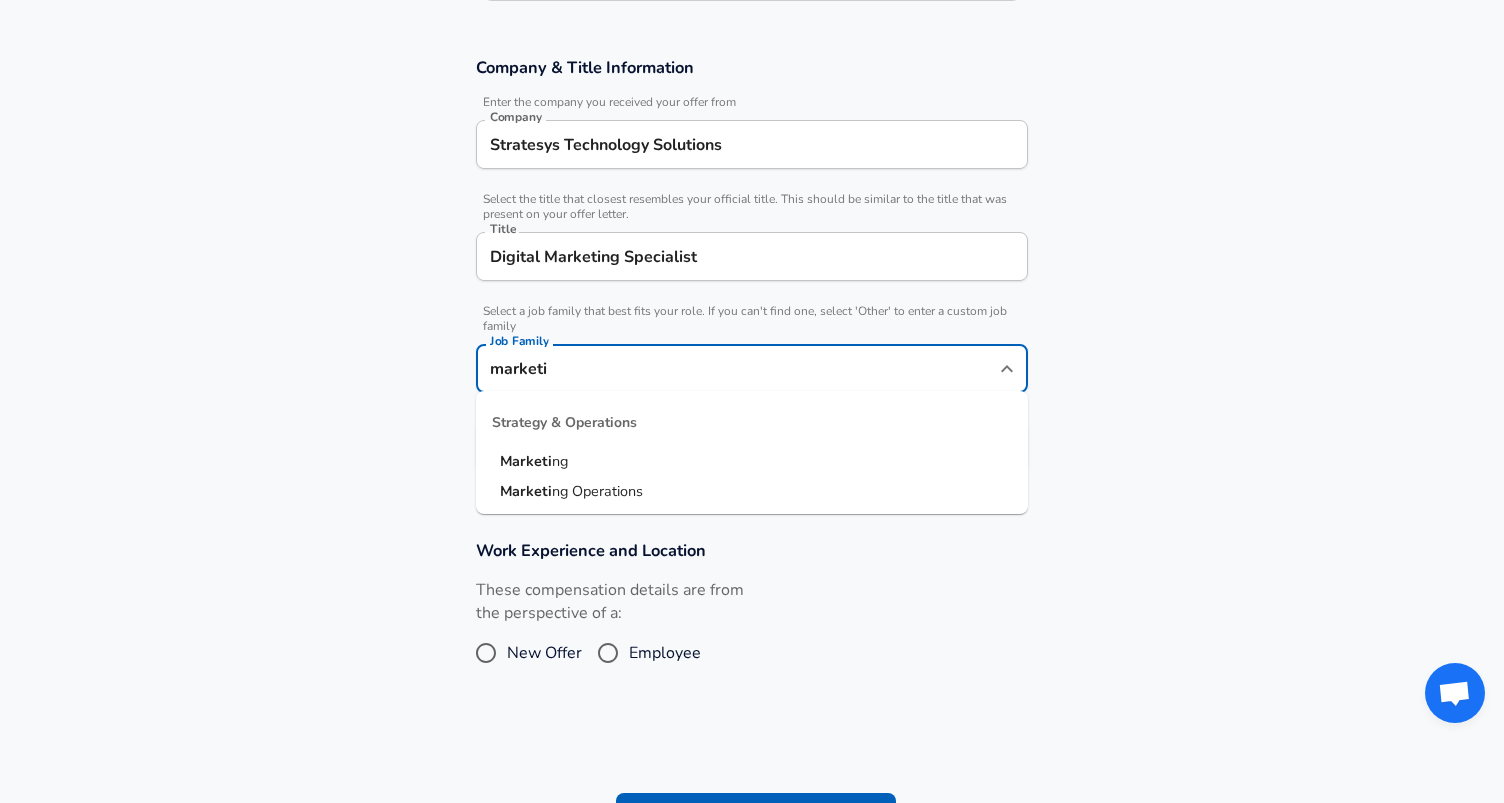 click on "ng" at bounding box center (560, 461) 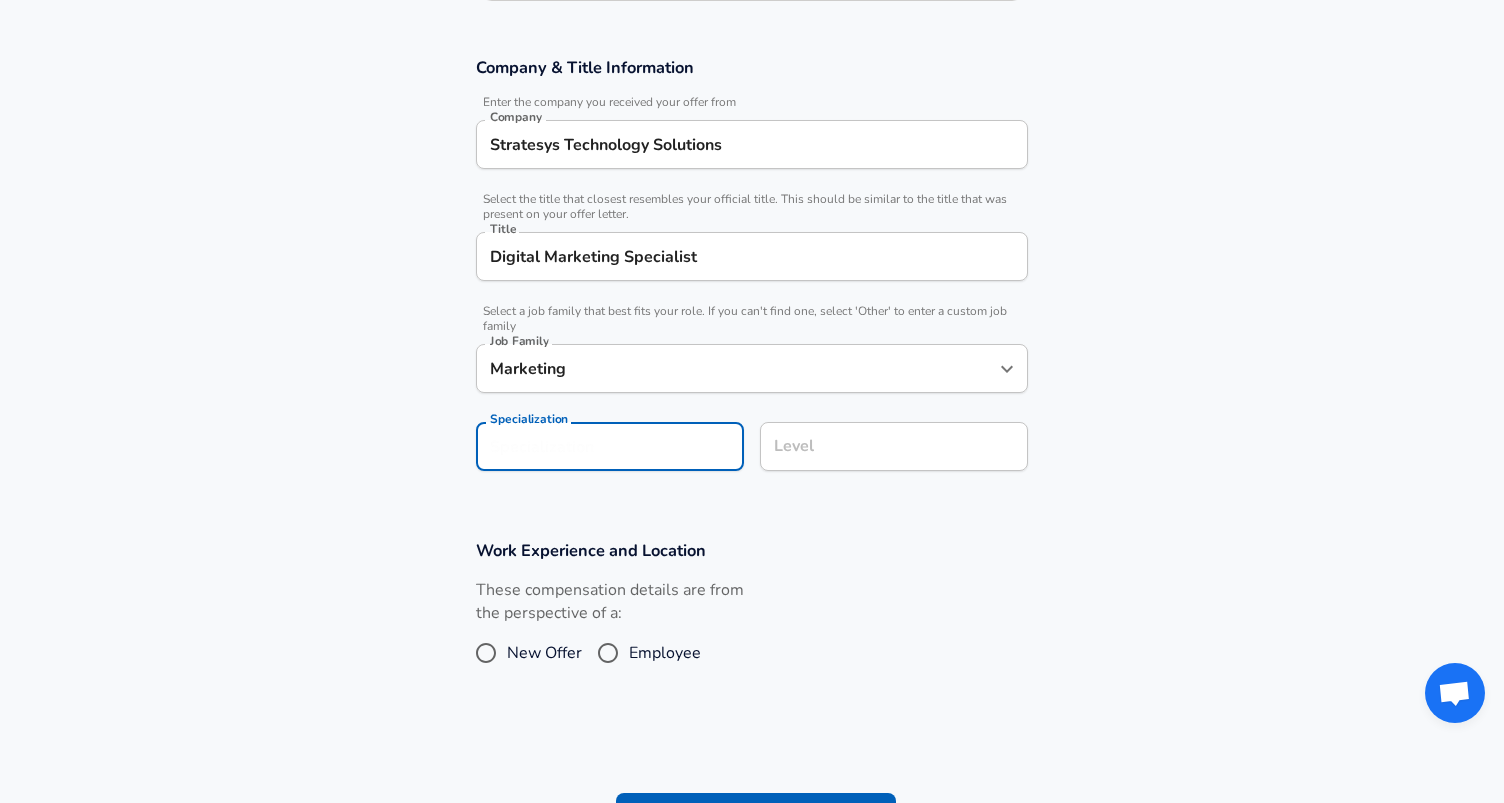 scroll, scrollTop: 383, scrollLeft: 0, axis: vertical 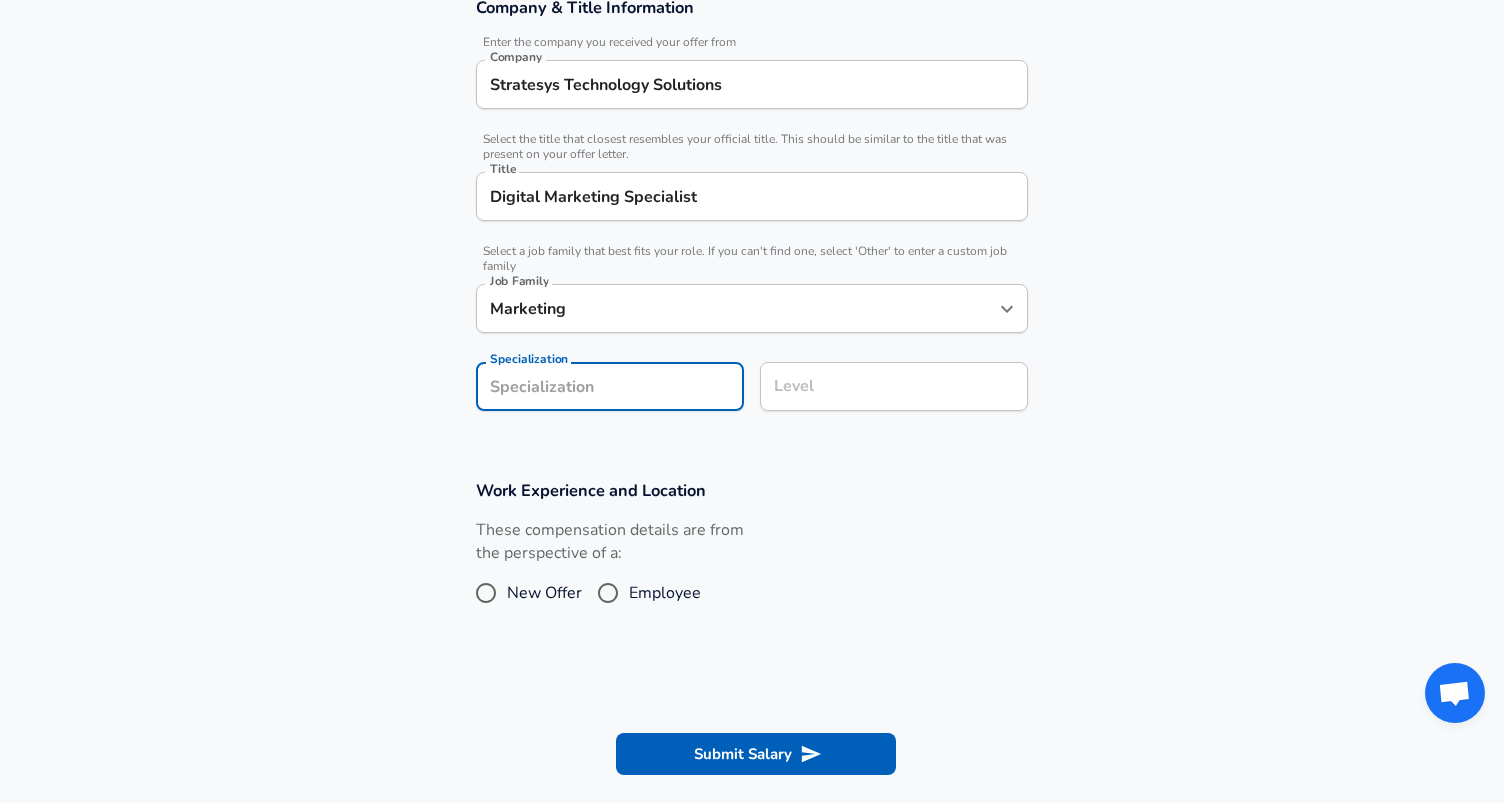 click on "Company & Title Information   Enter the company you received your offer from Company Stratesys Technology Solutions Company   Select the title that closest resembles your official title. This should be similar to the title that was present on your offer letter. Title Digital Marketing Specialist Title   Select a job family that best fits your role. If you can't find one, select 'Other' to enter a custom job family Job Family Marketing Job Family Specialization Specialization Level Level" at bounding box center [752, 214] 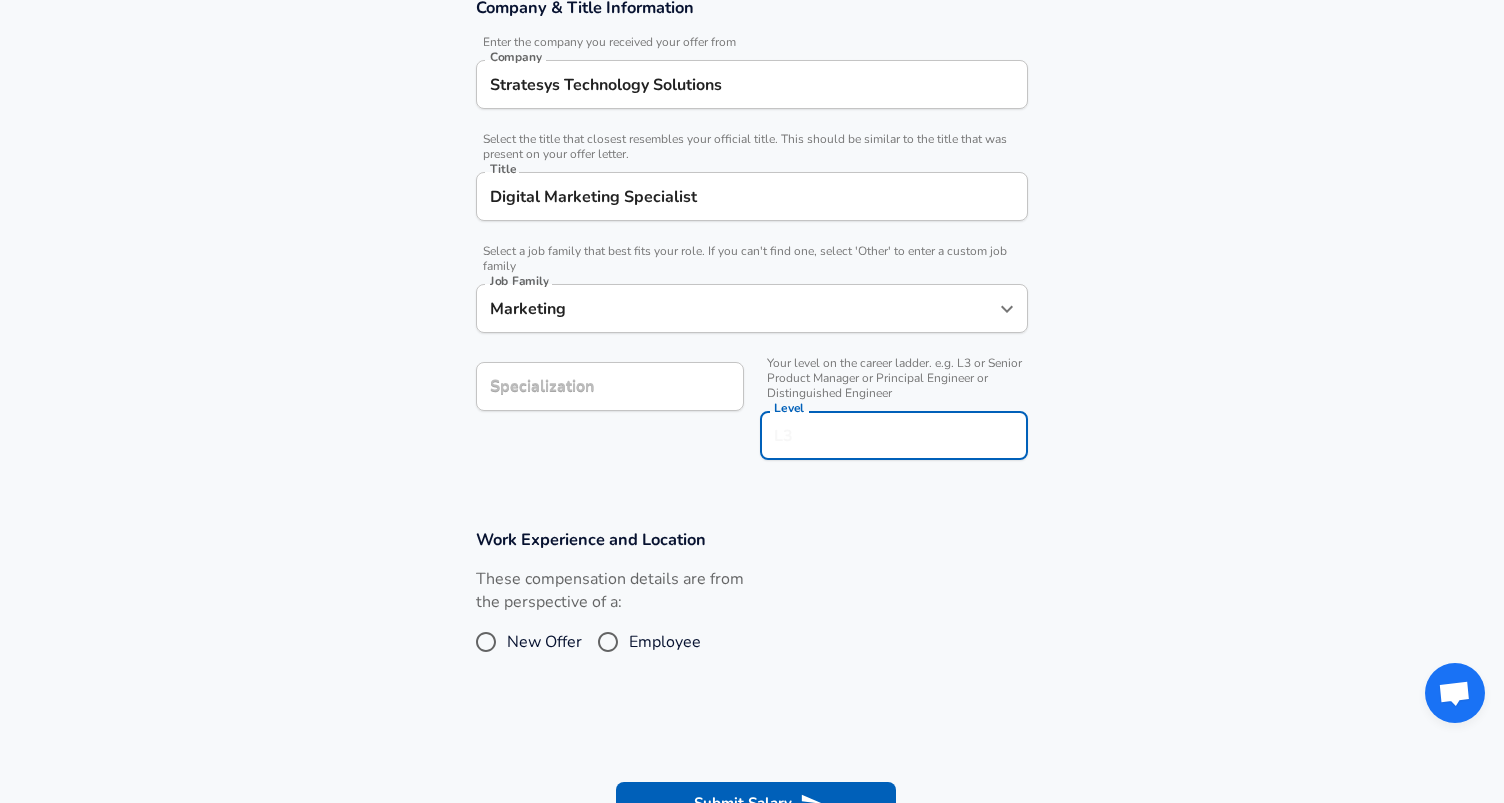 scroll, scrollTop: 423, scrollLeft: 0, axis: vertical 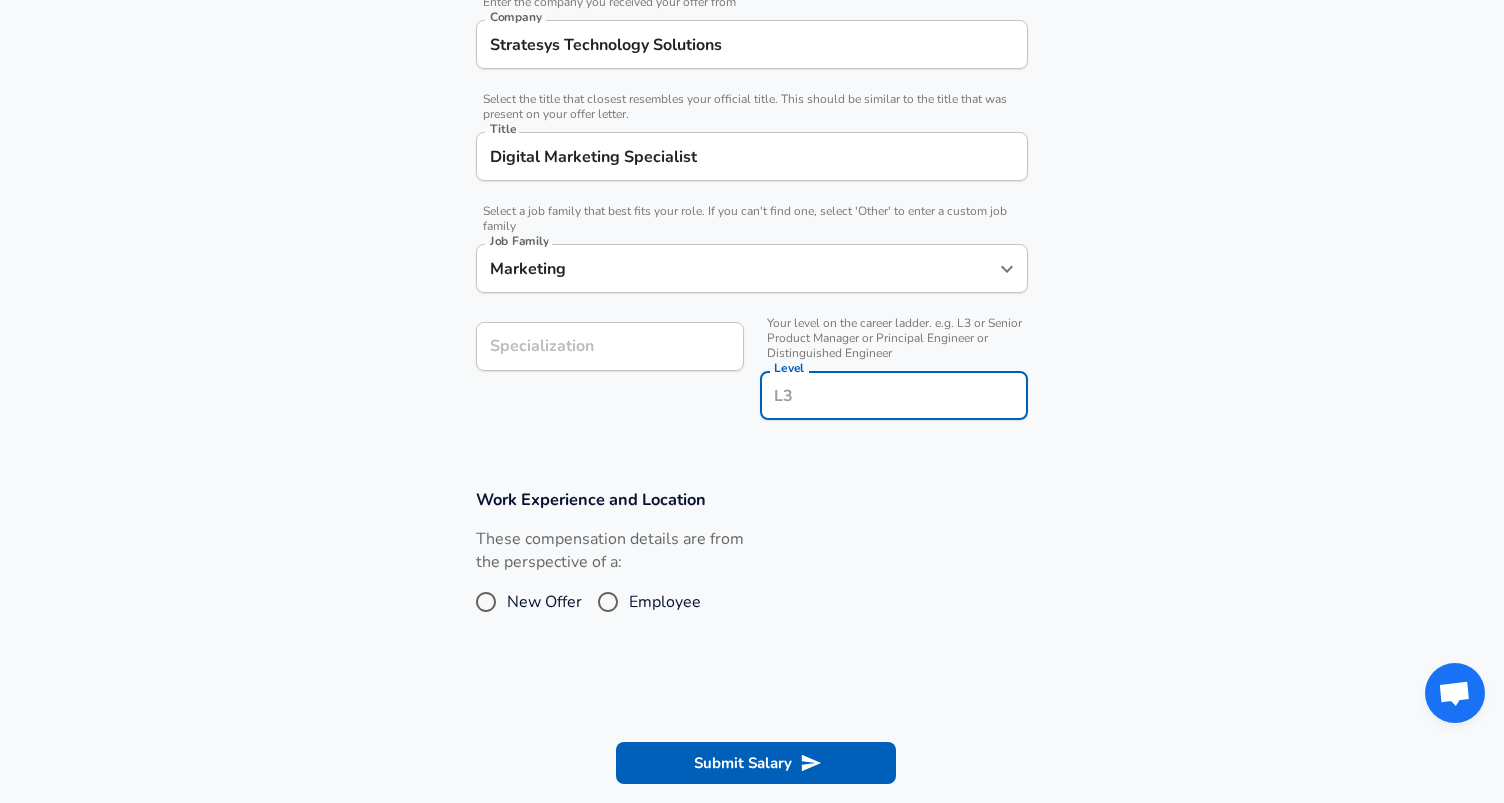 click on "Level" at bounding box center (894, 395) 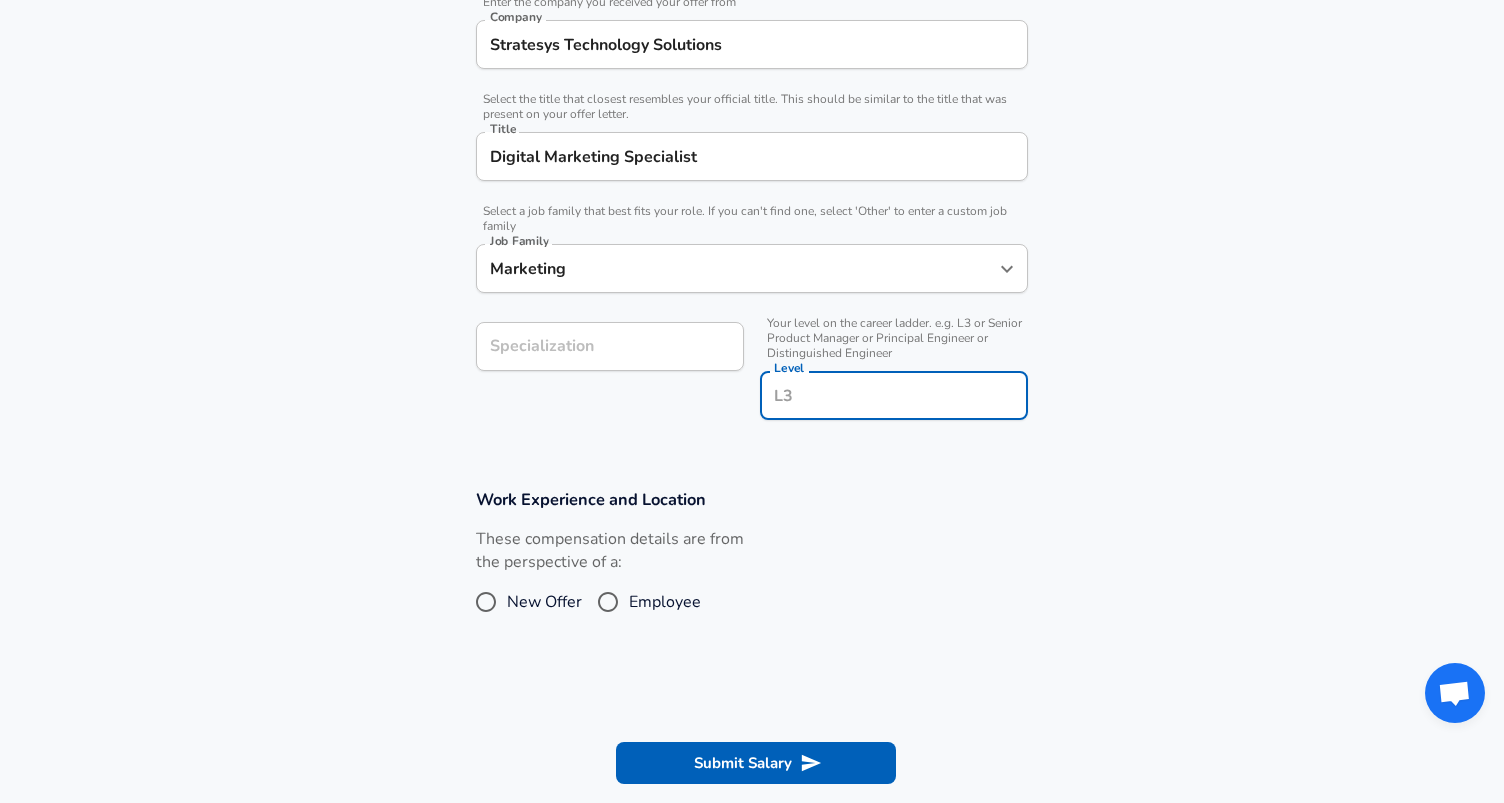 click on "Specialization" at bounding box center [610, 346] 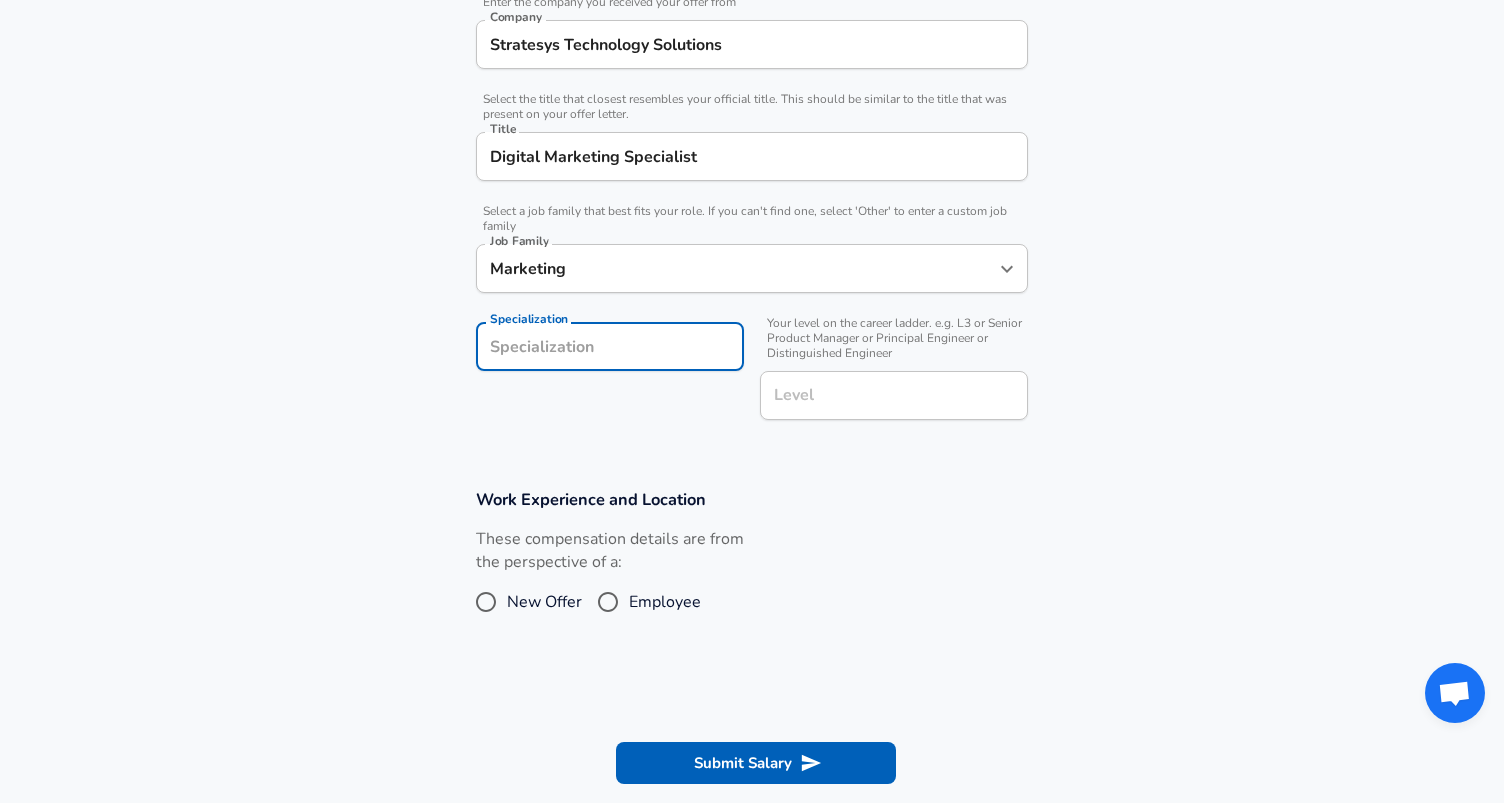 click on "Level" at bounding box center (894, 395) 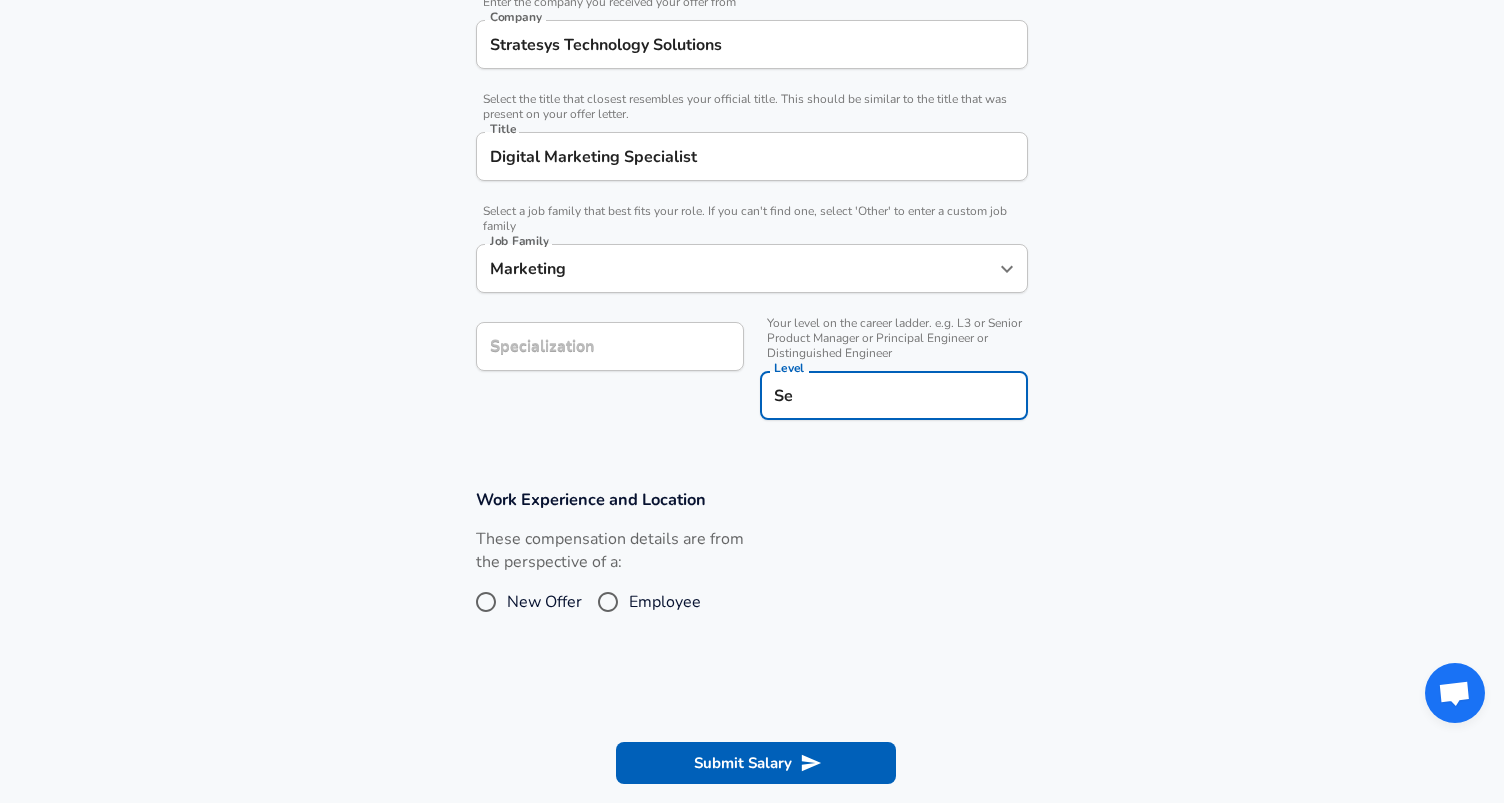 type on "S" 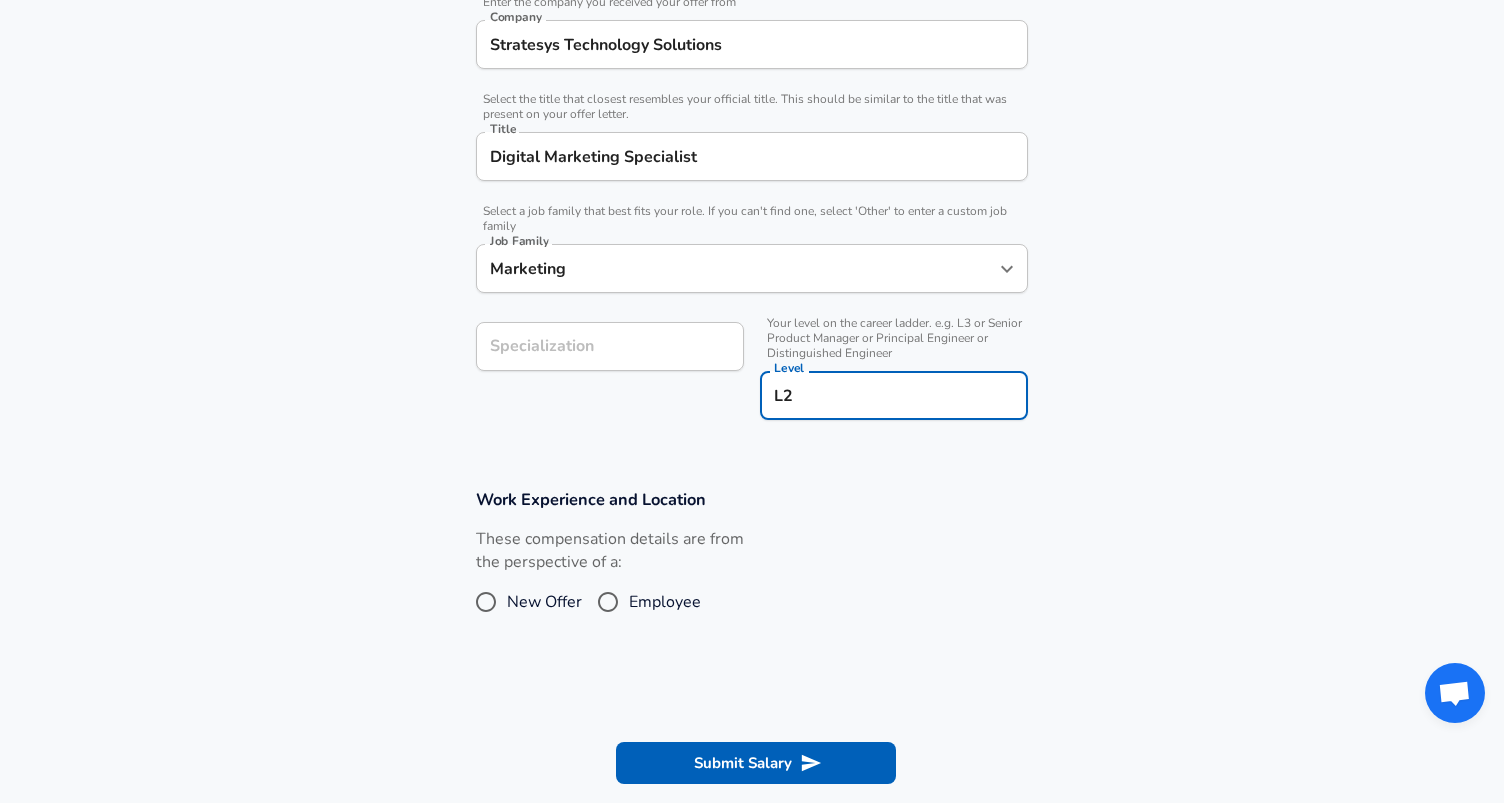 type on "L2" 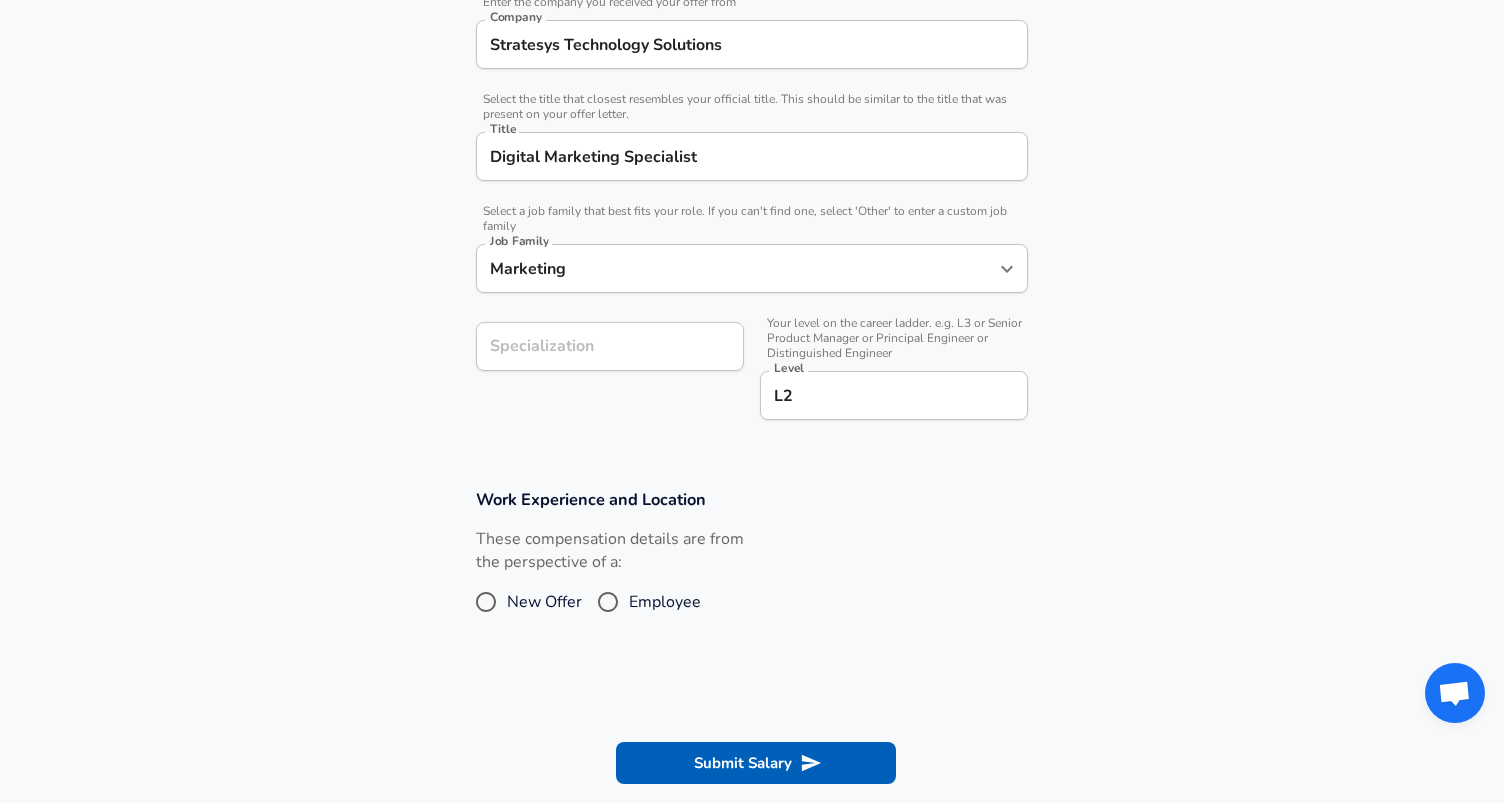 click on "Company & Title Information   Enter the company you received your offer from Company Stratesys Technology Solutions Company   Select the title that closest resembles your official title. This should be similar to the title that was present on your offer letter. Title Digital Marketing Specialist Title   Select a job family that best fits your role. If you can't find one, select 'Other' to enter a custom job family Job Family Marketing Job Family Specialization Specialization   Your level on the career ladder. e.g. L3 or Senior Product Manager or Principal Engineer or Distinguished Engineer Level L2 Level" at bounding box center [752, 199] 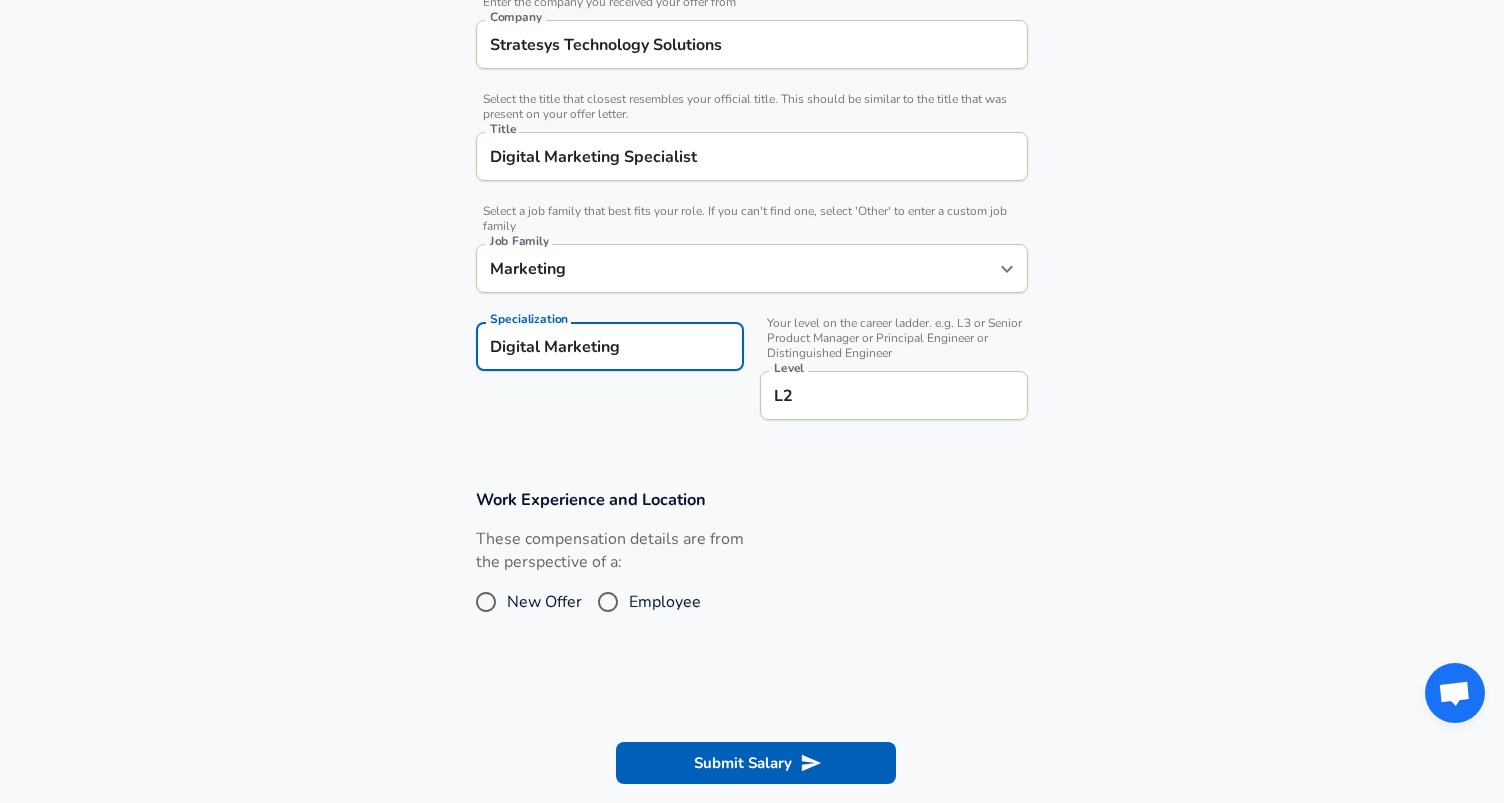 type on "Digital Marketing" 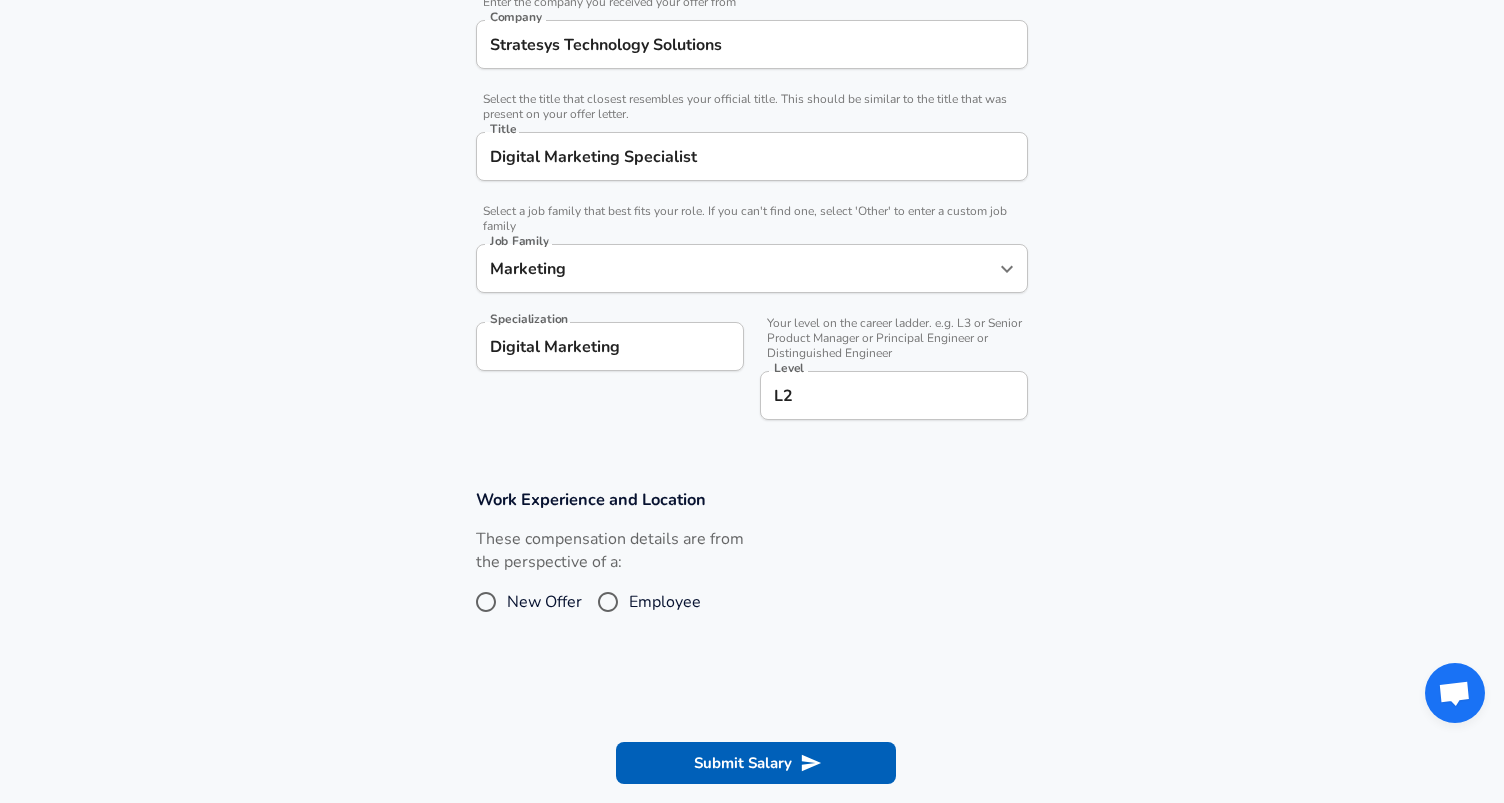 click on "Company & Title Information   Enter the company you received your offer from Company Stratesys Technology Solutions Company   Select the title that closest resembles your official title. This should be similar to the title that was present on your offer letter. Title Digital Marketing Specialist Title   Select a job family that best fits your role. If you can't find one, select 'Other' to enter a custom job family Job Family Marketing Job Family Specialization Digital Marketing Specialization   Your level on the career ladder. e.g. L3 or Senior Product Manager or Principal Engineer or Distinguished Engineer Level L2 Level" at bounding box center [752, 199] 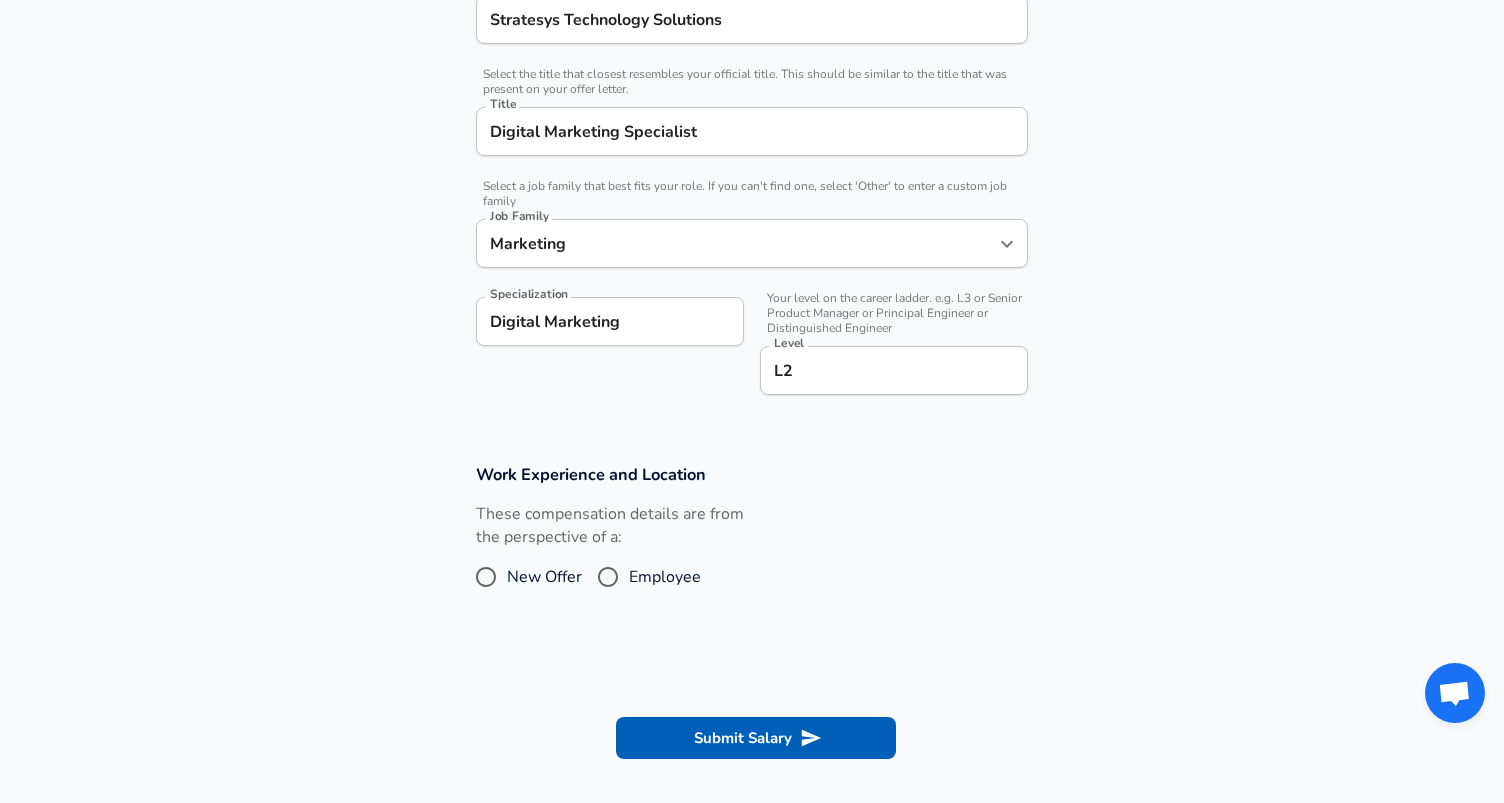scroll, scrollTop: 464, scrollLeft: 0, axis: vertical 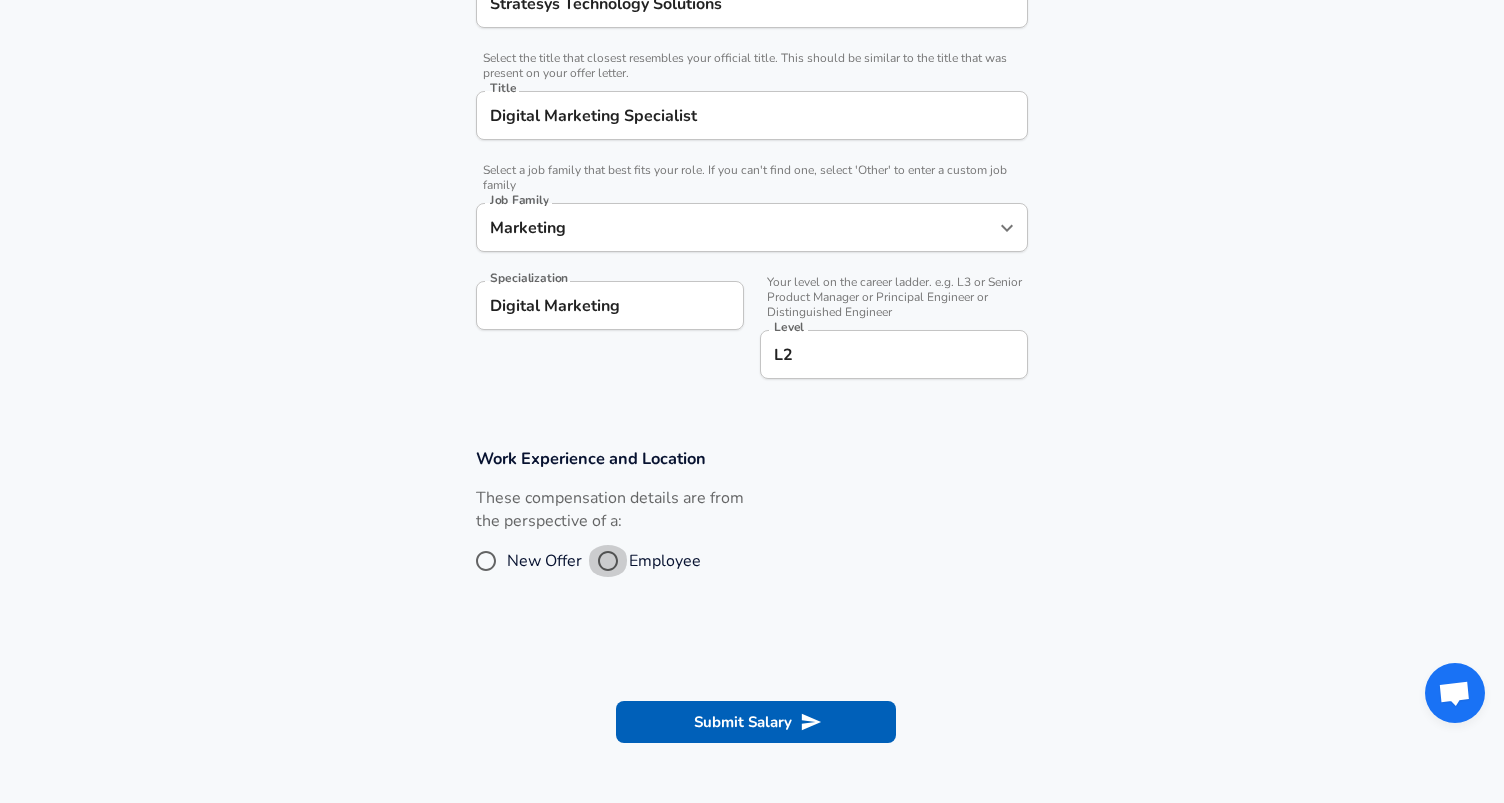 click on "Employee" at bounding box center [608, 561] 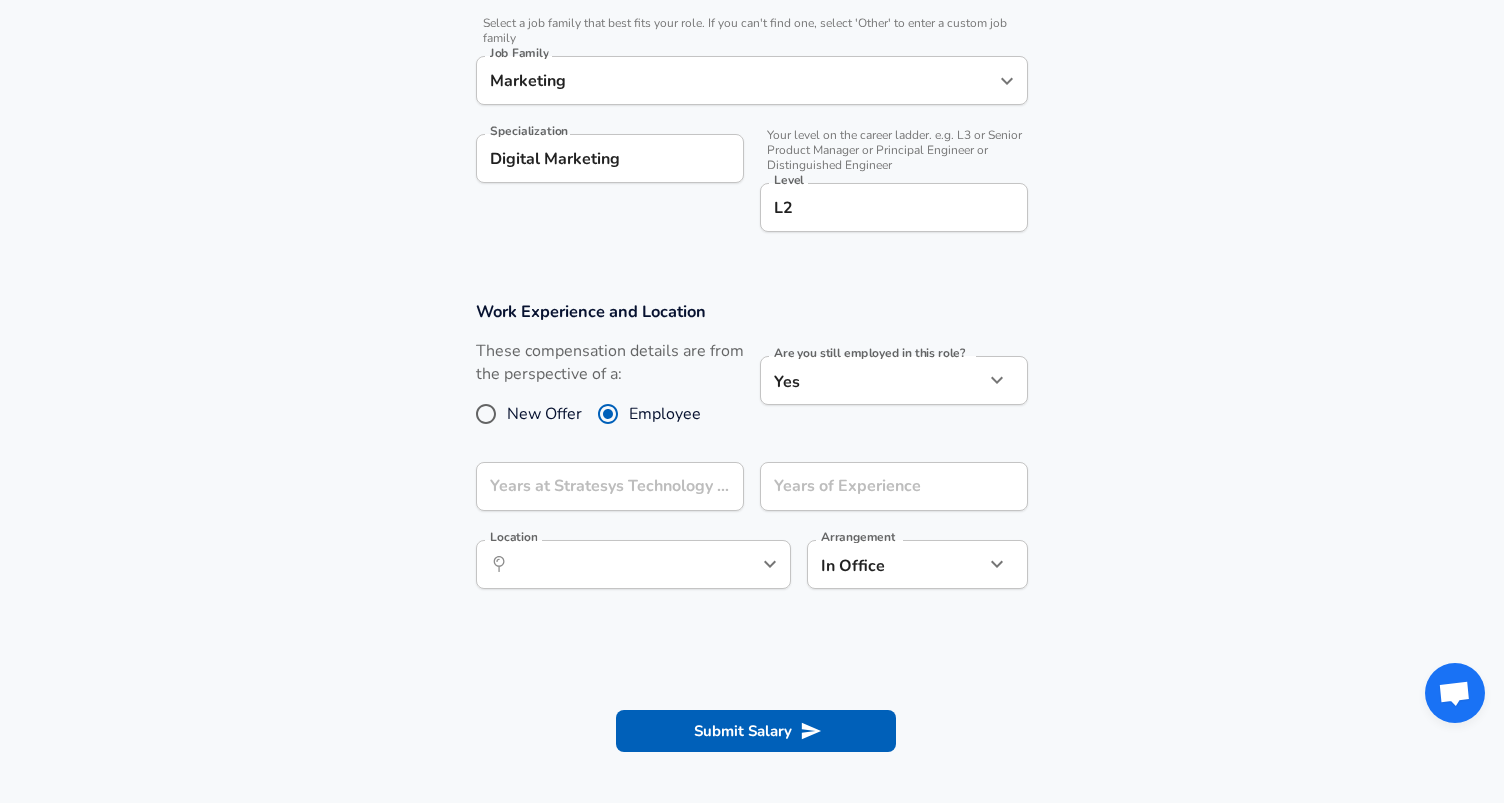 scroll, scrollTop: 626, scrollLeft: 0, axis: vertical 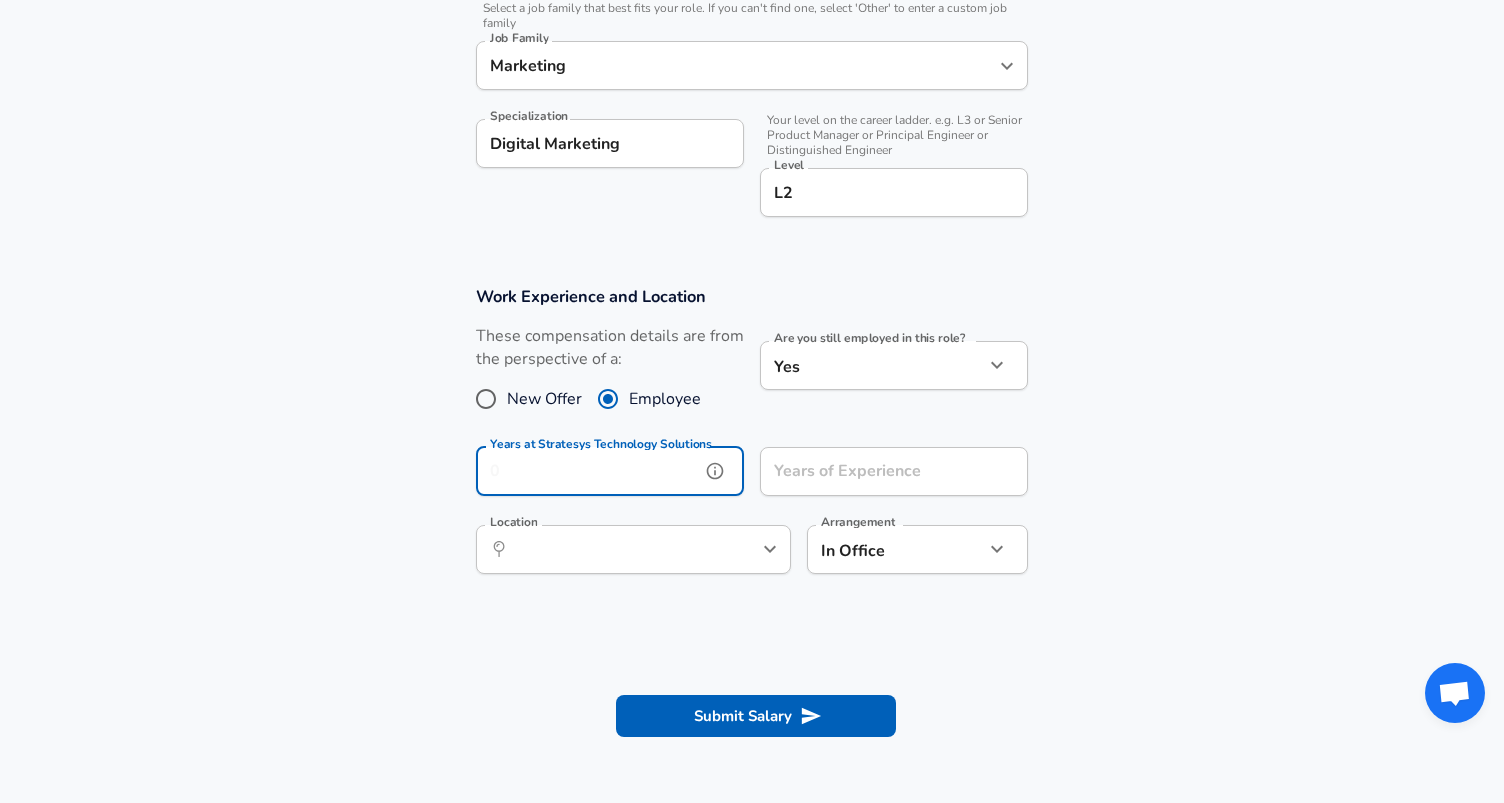 click on "Years at Stratesys Technology Solutions" at bounding box center [588, 471] 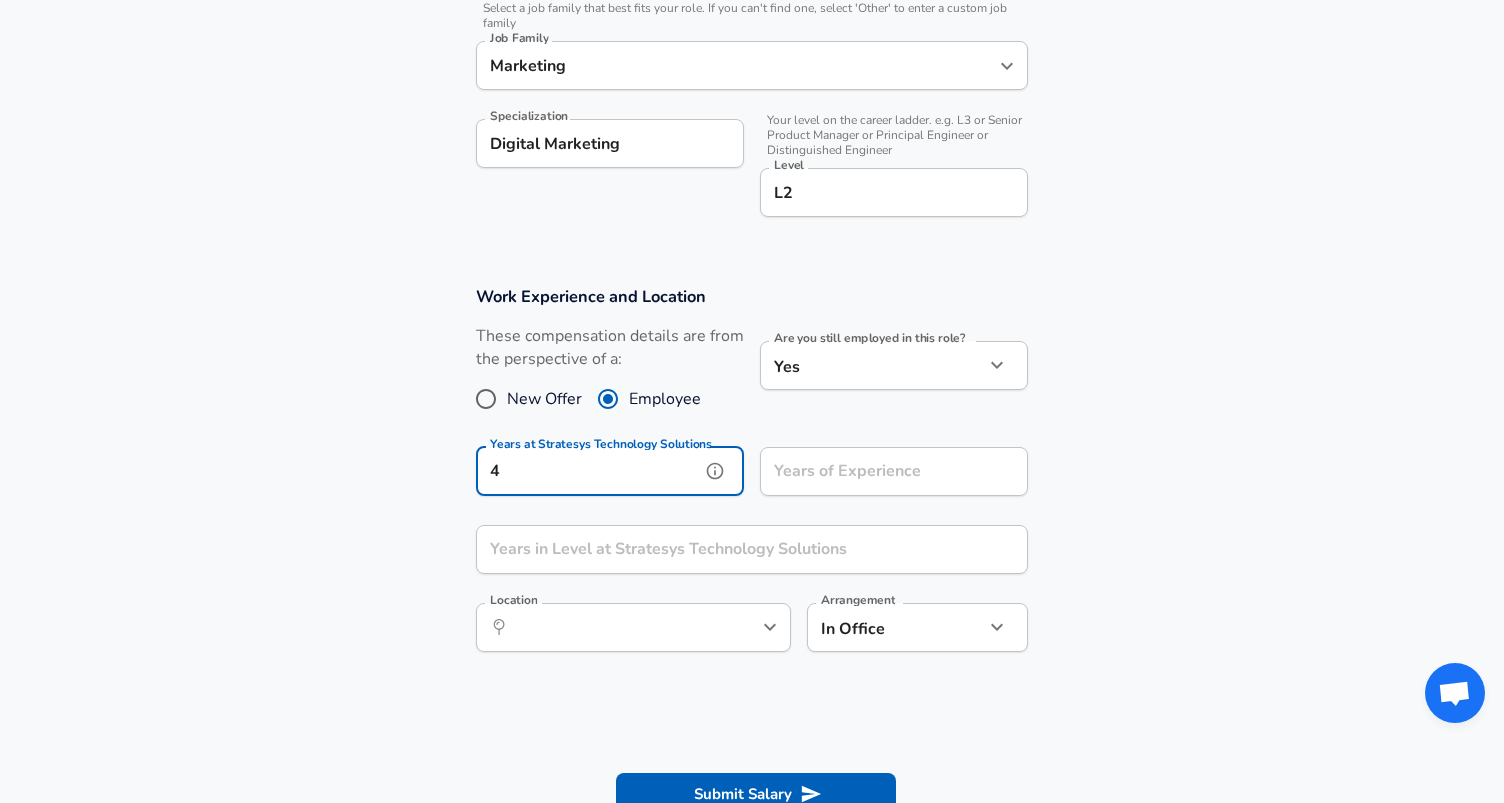 type on "4" 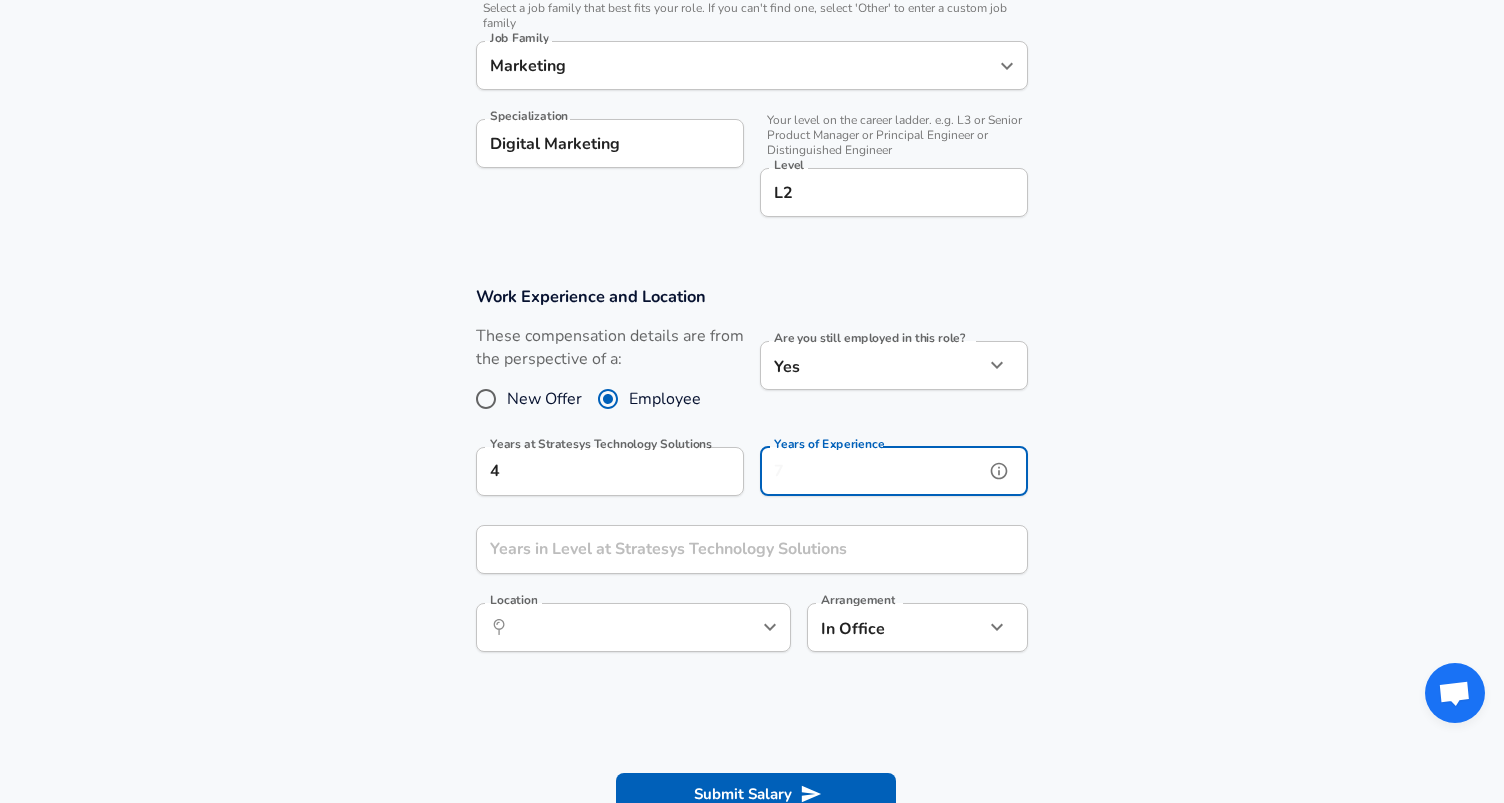 click on "Years of Experience" at bounding box center (872, 471) 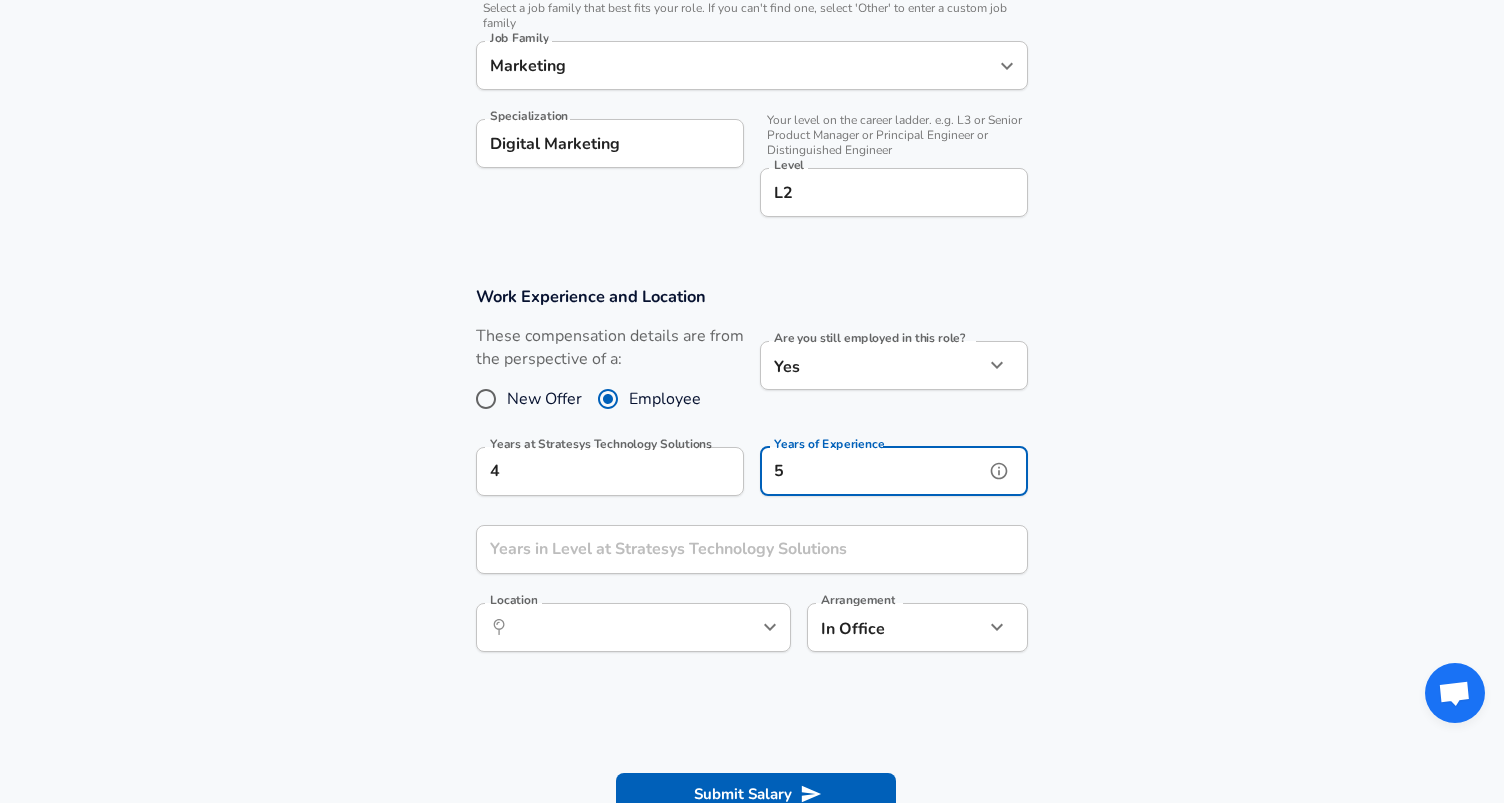 type on "5" 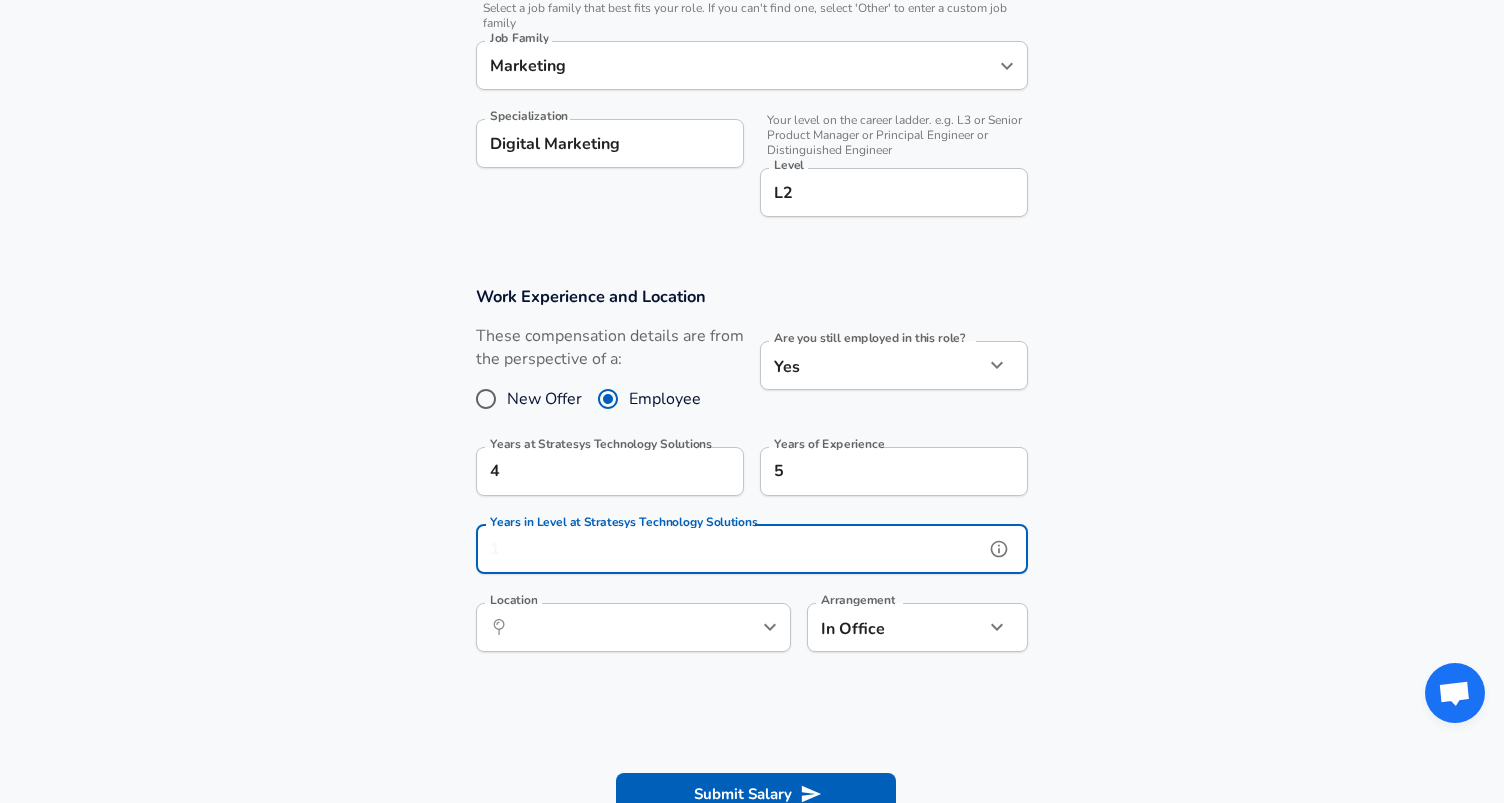 click on "Years in Level at Stratesys Technology Solutions" at bounding box center (730, 549) 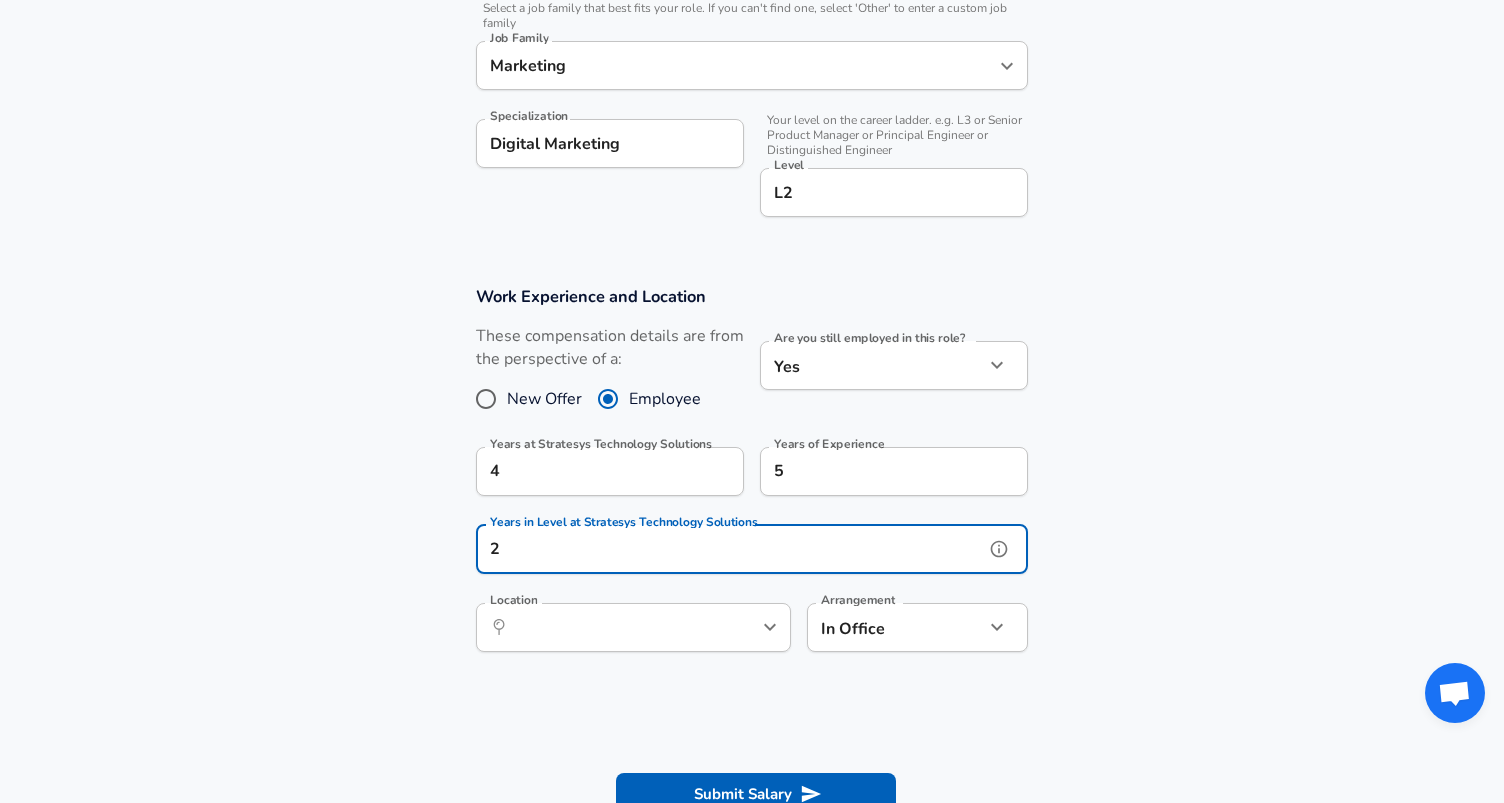 type on "2" 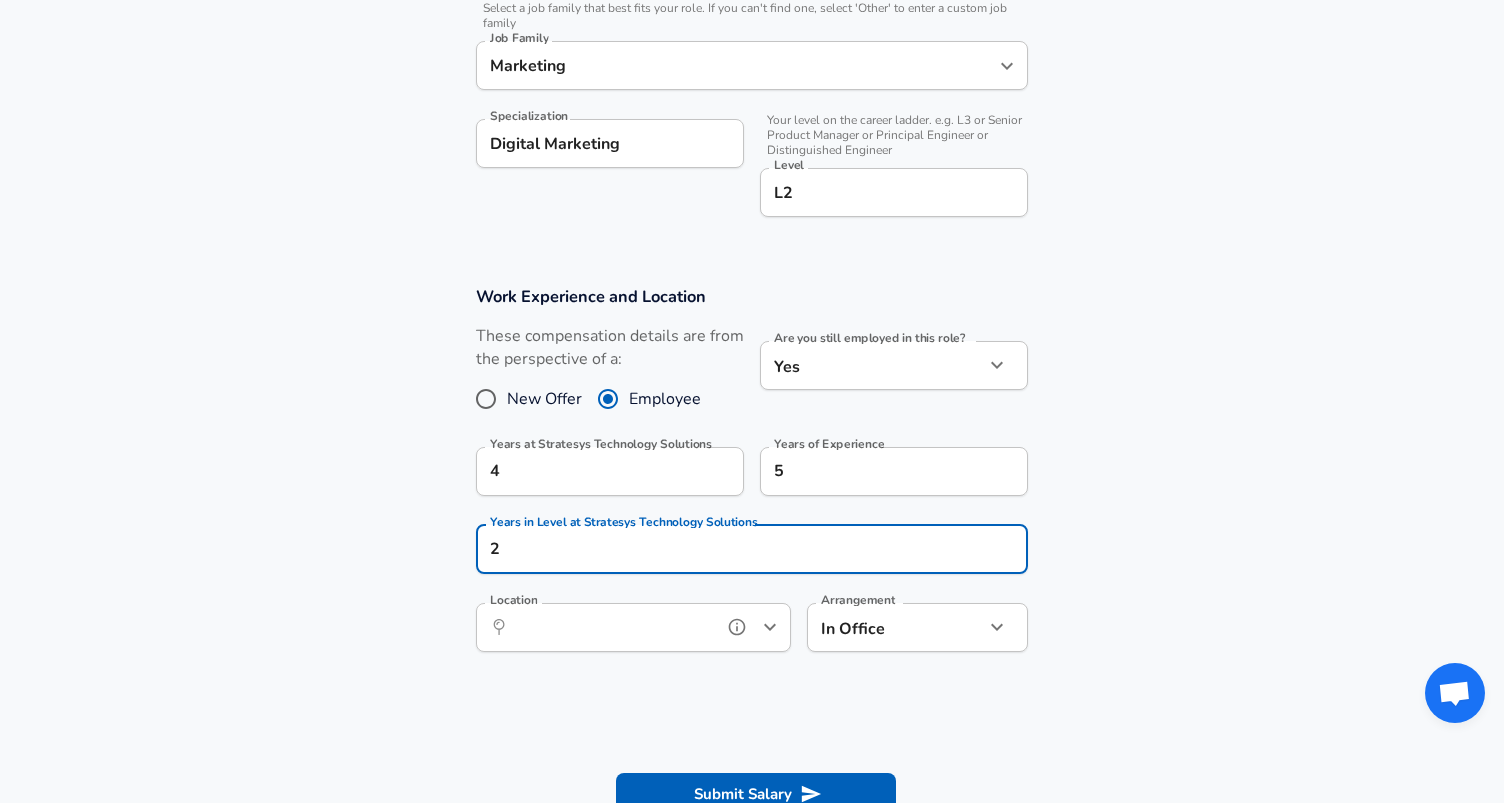 click on "Location" at bounding box center [611, 627] 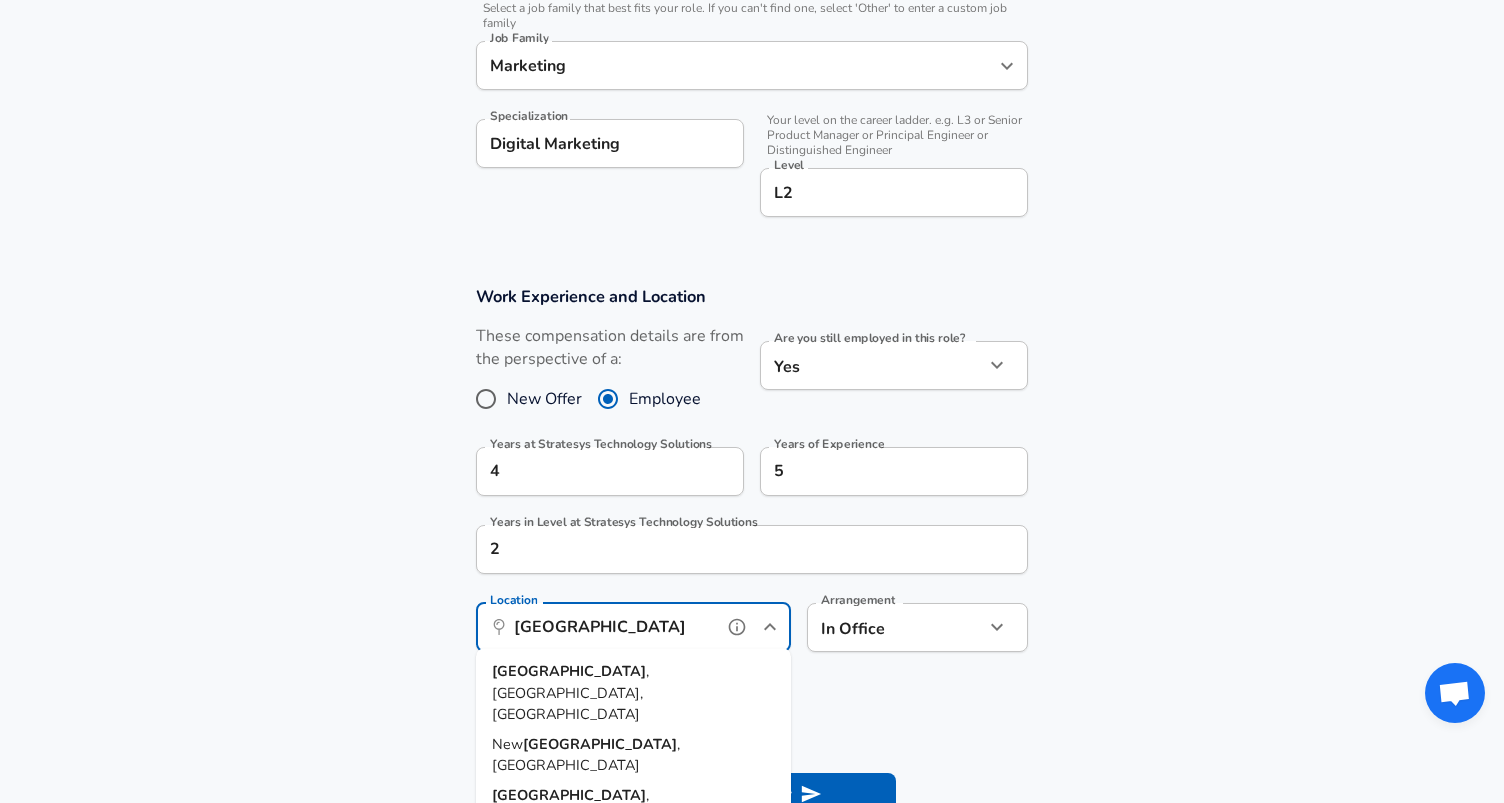 click on "[GEOGRAPHIC_DATA] , [GEOGRAPHIC_DATA], [GEOGRAPHIC_DATA]" at bounding box center (633, 693) 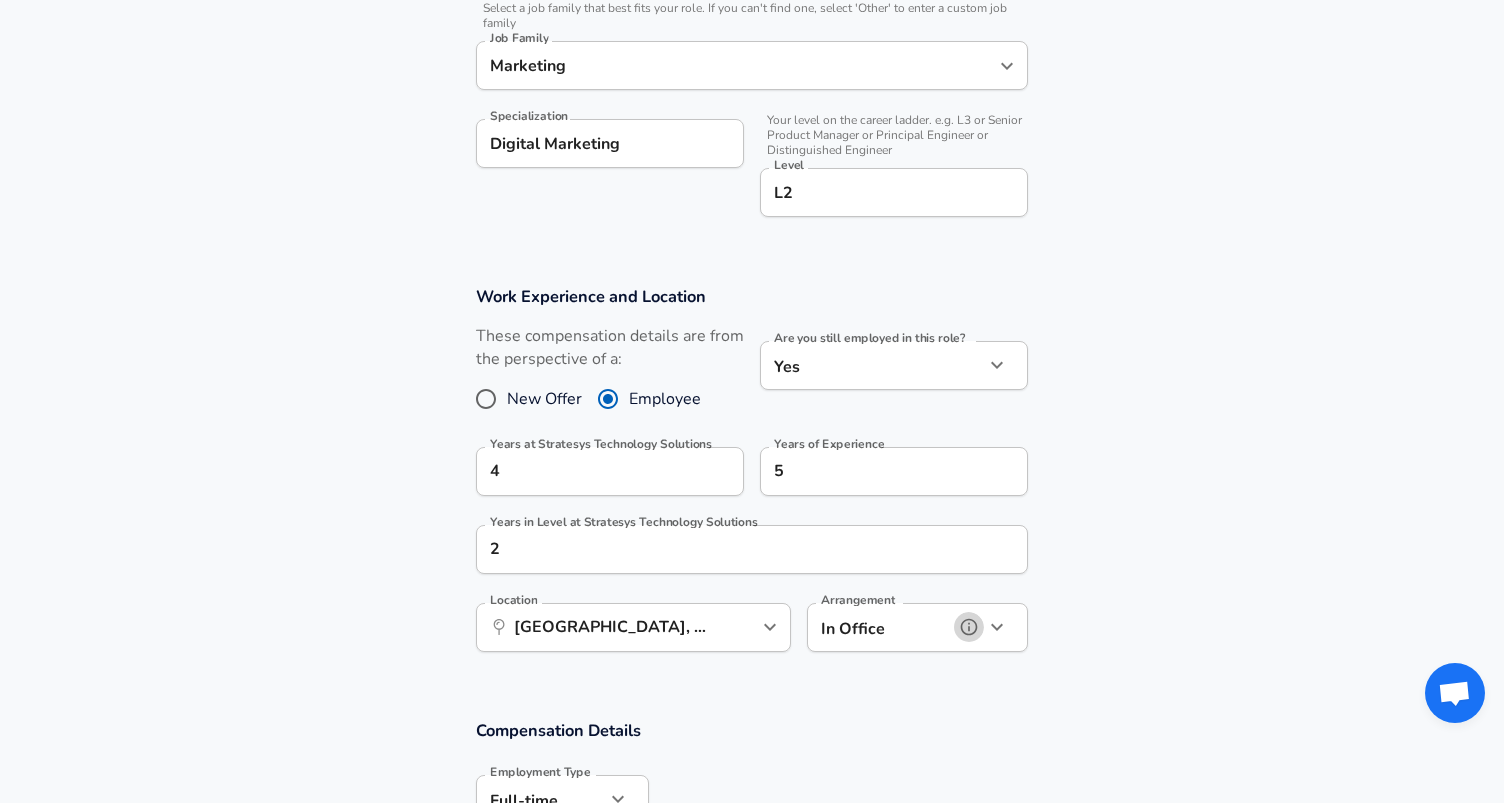 click 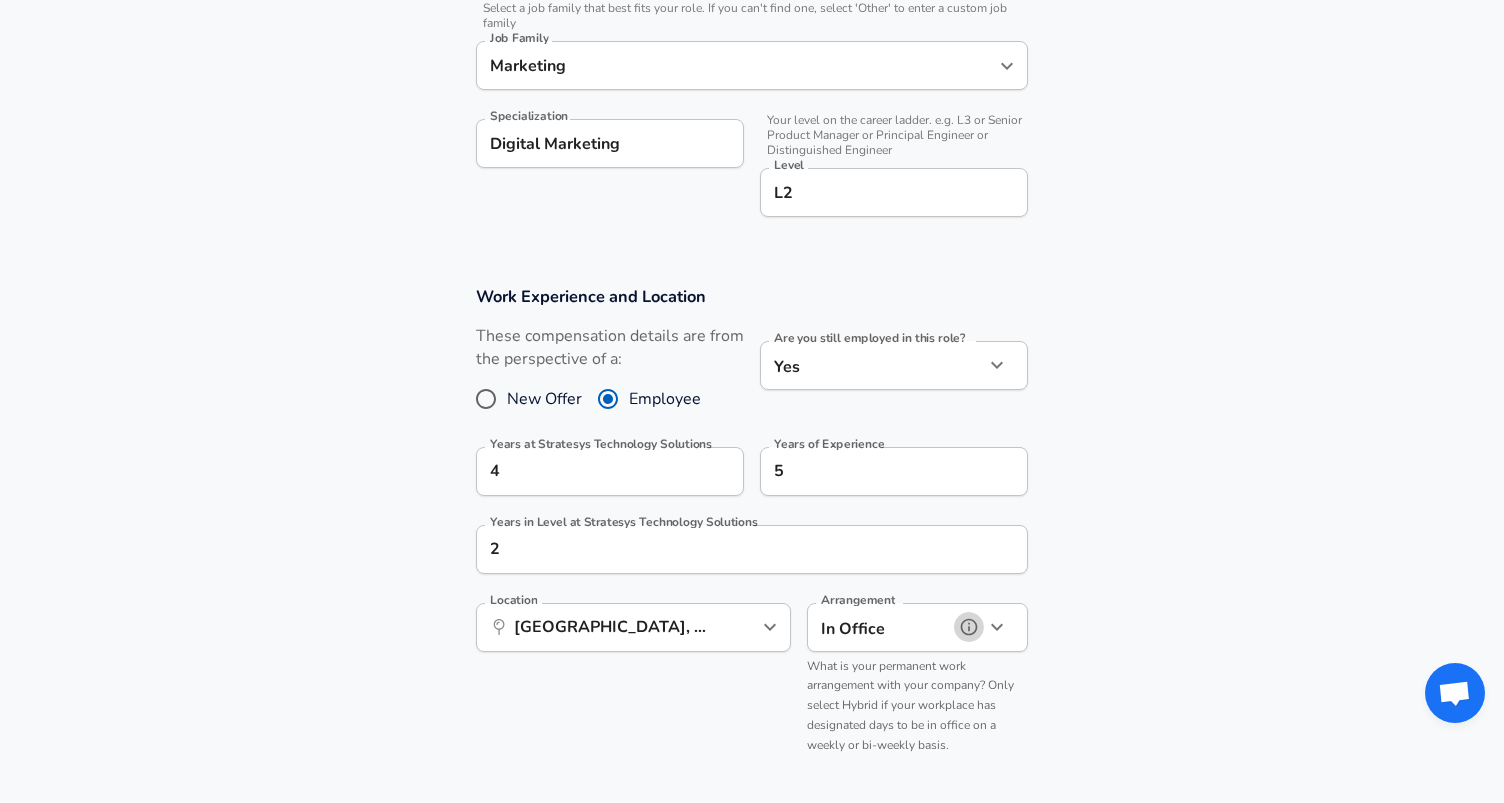 click 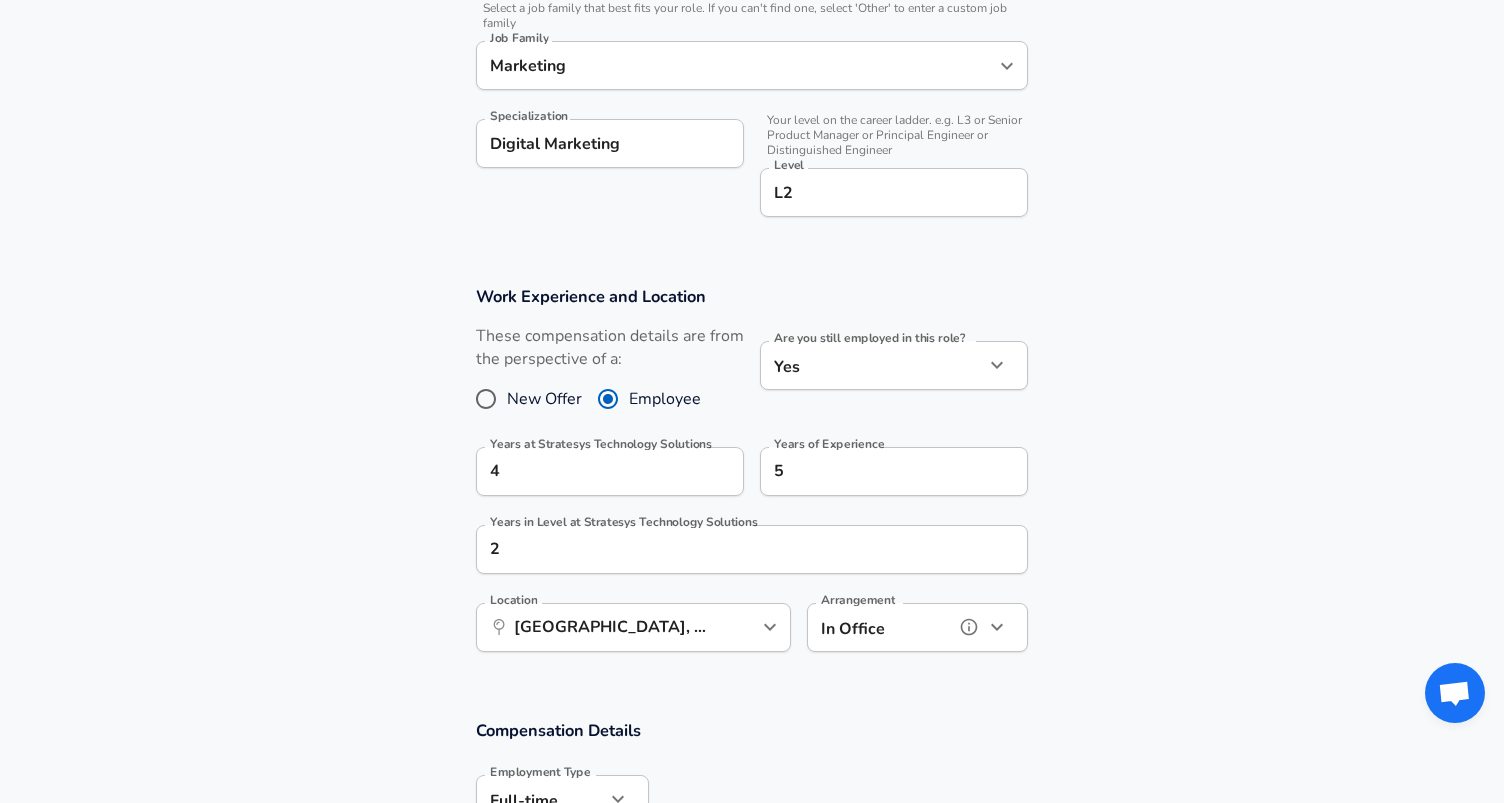 click 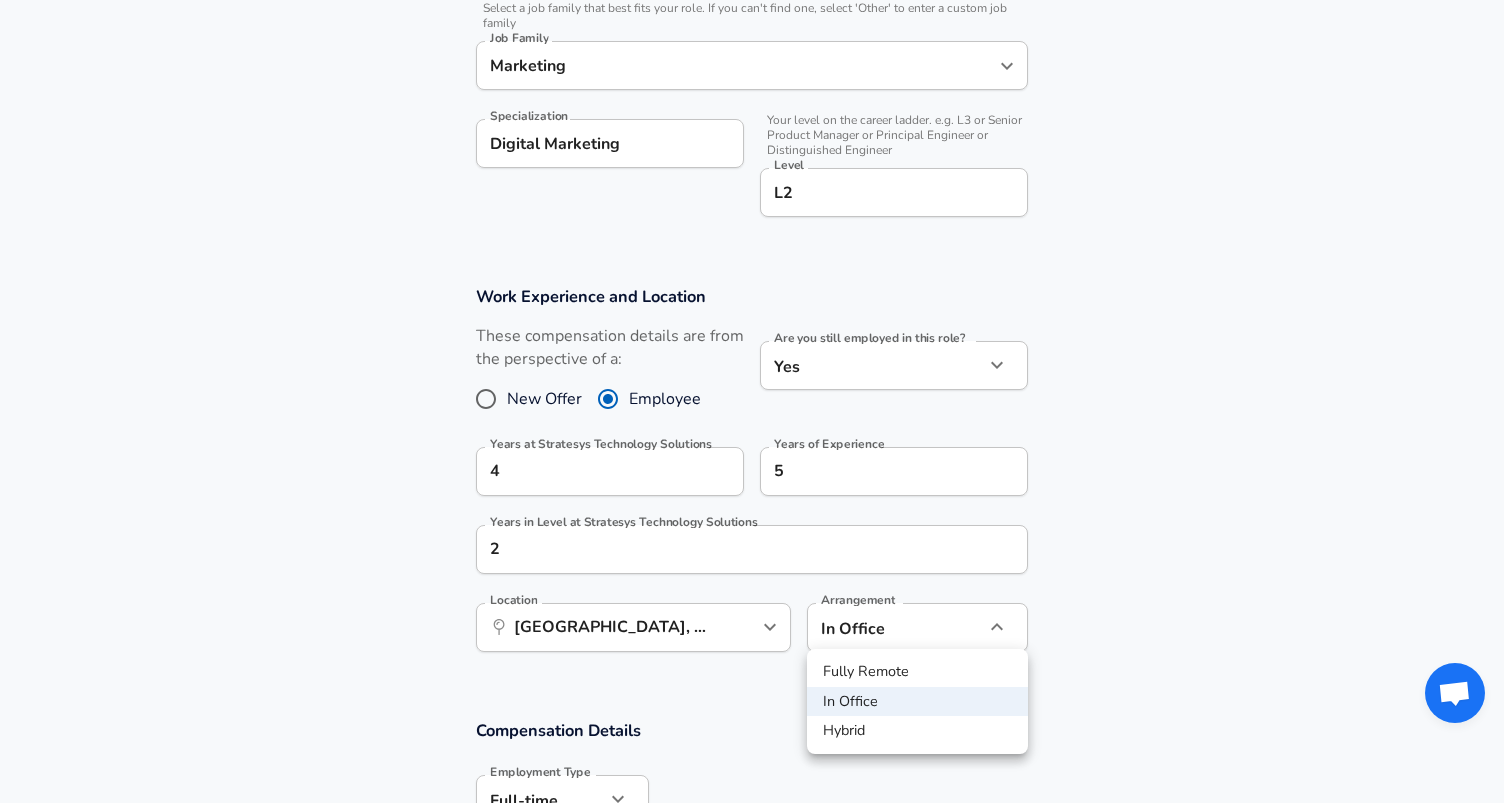 click on "Hybrid" at bounding box center [917, 731] 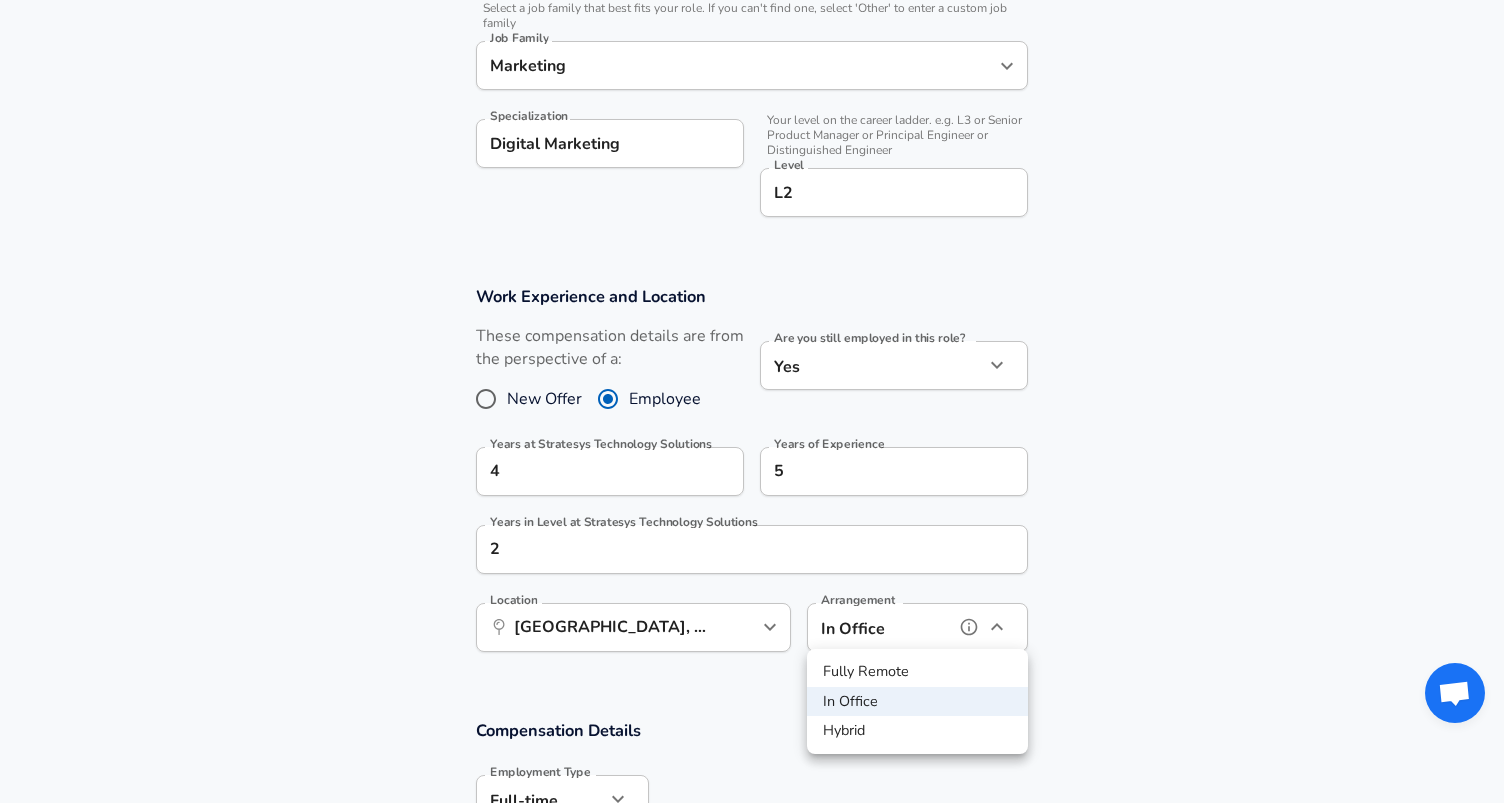 type on "hybrid" 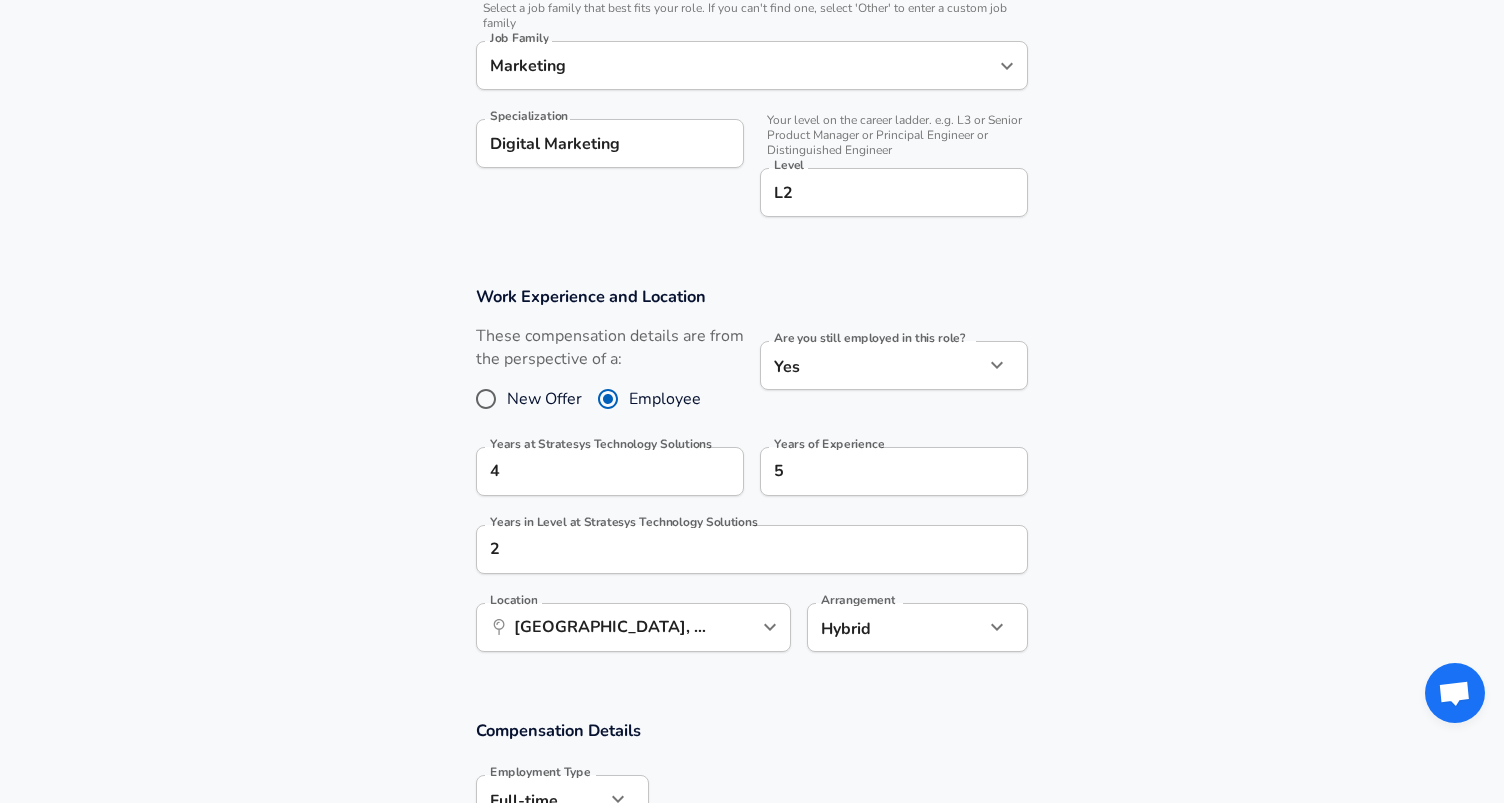 click on "Work Experience and Location These compensation details are from the perspective of a: New Offer Employee Are you still employed in this role? Yes yes Are you still employed in this role? Years at Stratesys Technology Solutions 4 Years at Stratesys Technology Solutions Years of Experience 5 Years of Experience Years in Level at Stratesys Technology Solutions 2 Years in Level at Stratesys Technology Solutions Location ​ [GEOGRAPHIC_DATA], [GEOGRAPHIC_DATA], [GEOGRAPHIC_DATA] Location Arrangement Hybrid hybrid Arrangement" at bounding box center (752, 479) 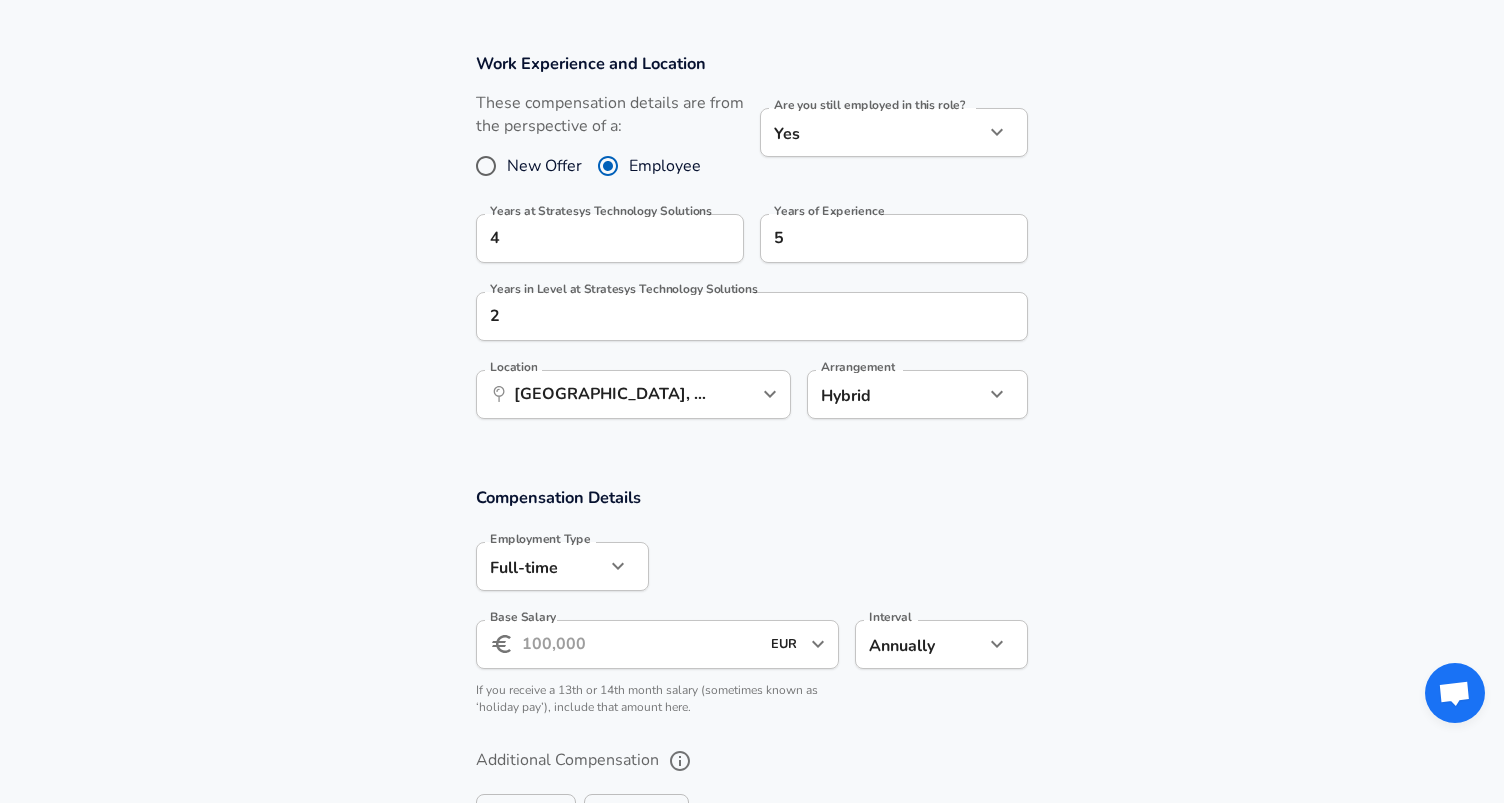 scroll, scrollTop: 967, scrollLeft: 0, axis: vertical 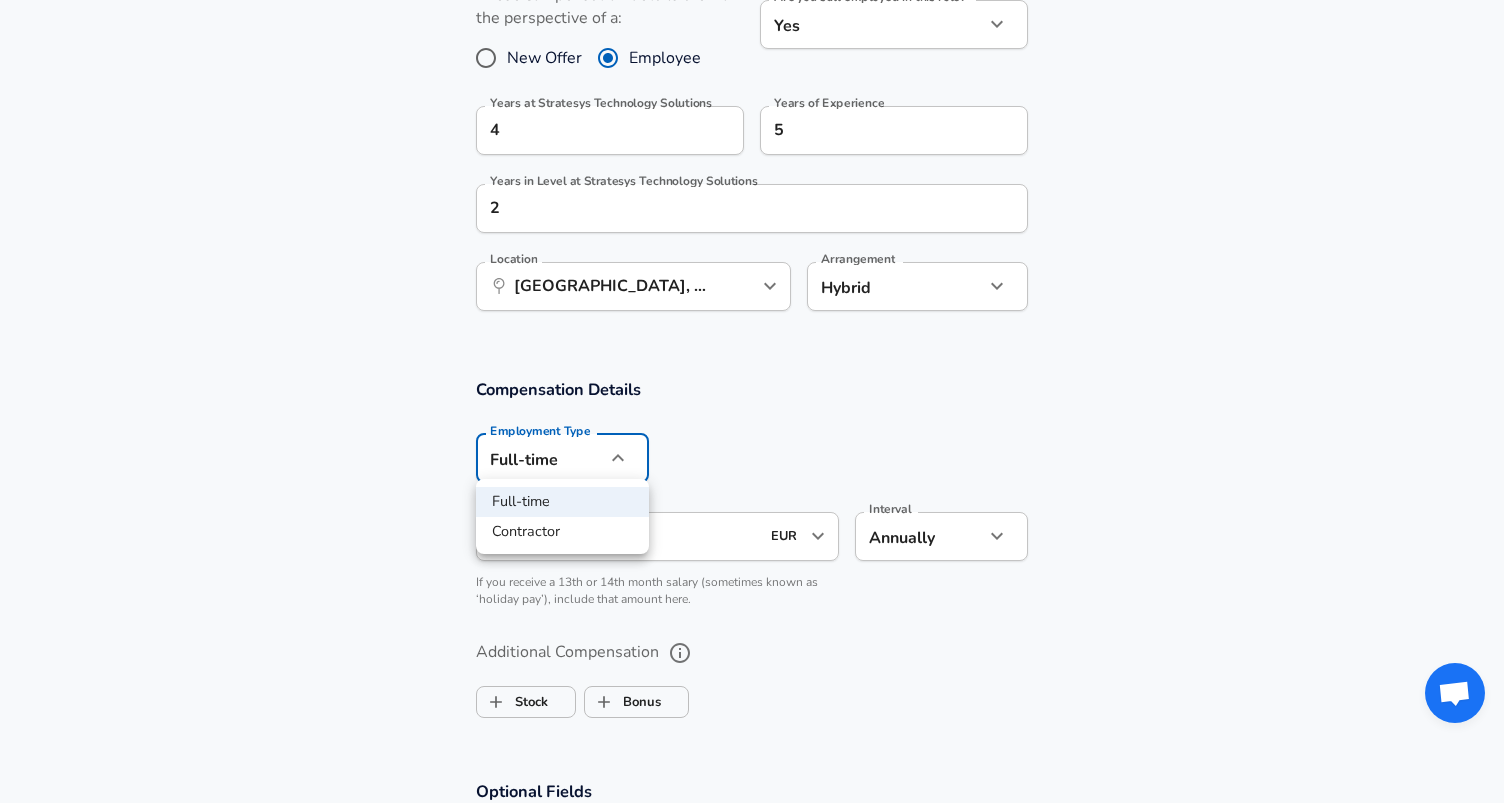 click on "We value your privacy We use cookies to enhance your browsing experience, serve personalized ads or content, and analyze our traffic. By clicking "Accept All", you consent to our use of cookies. Customize    Accept All   Customize Consent Preferences   We use cookies to help you navigate efficiently and perform certain functions. You will find detailed information about all cookies under each consent category below. The cookies that are categorized as "Necessary" are stored on your browser as they are essential for enabling the basic functionalities of the site. ...  Show more Necessary Always Active Necessary cookies are required to enable the basic features of this site, such as providing secure log-in or adjusting your consent preferences. These cookies do not store any personally identifiable data. Cookie _GRECAPTCHA Duration 5 months 27 days Description Google Recaptcha service sets this cookie to identify bots to protect the website against malicious spam attacks. Cookie __stripe_mid Duration 1 year MR" at bounding box center [752, -566] 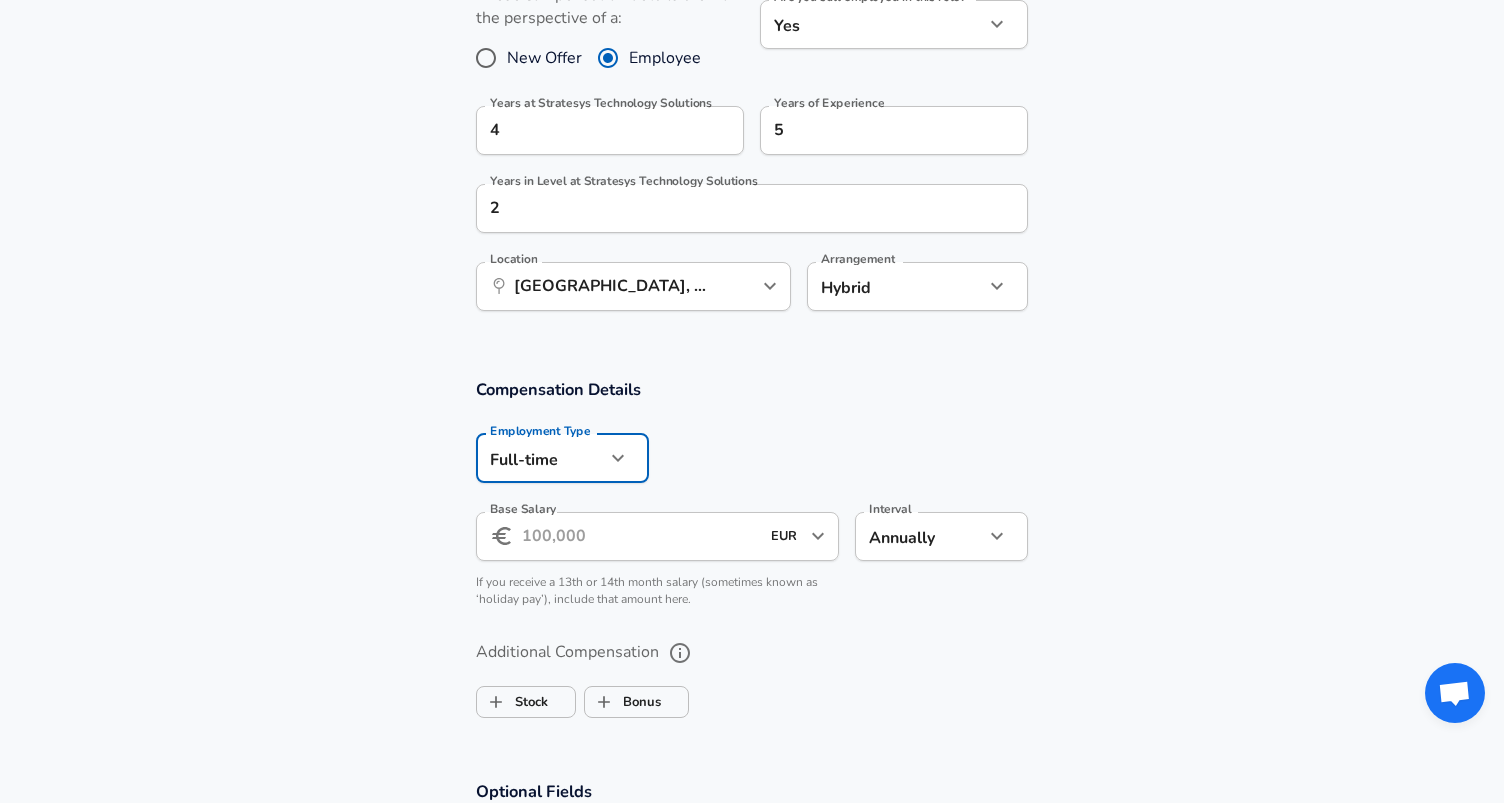 click on "Base Salary" at bounding box center (640, 536) 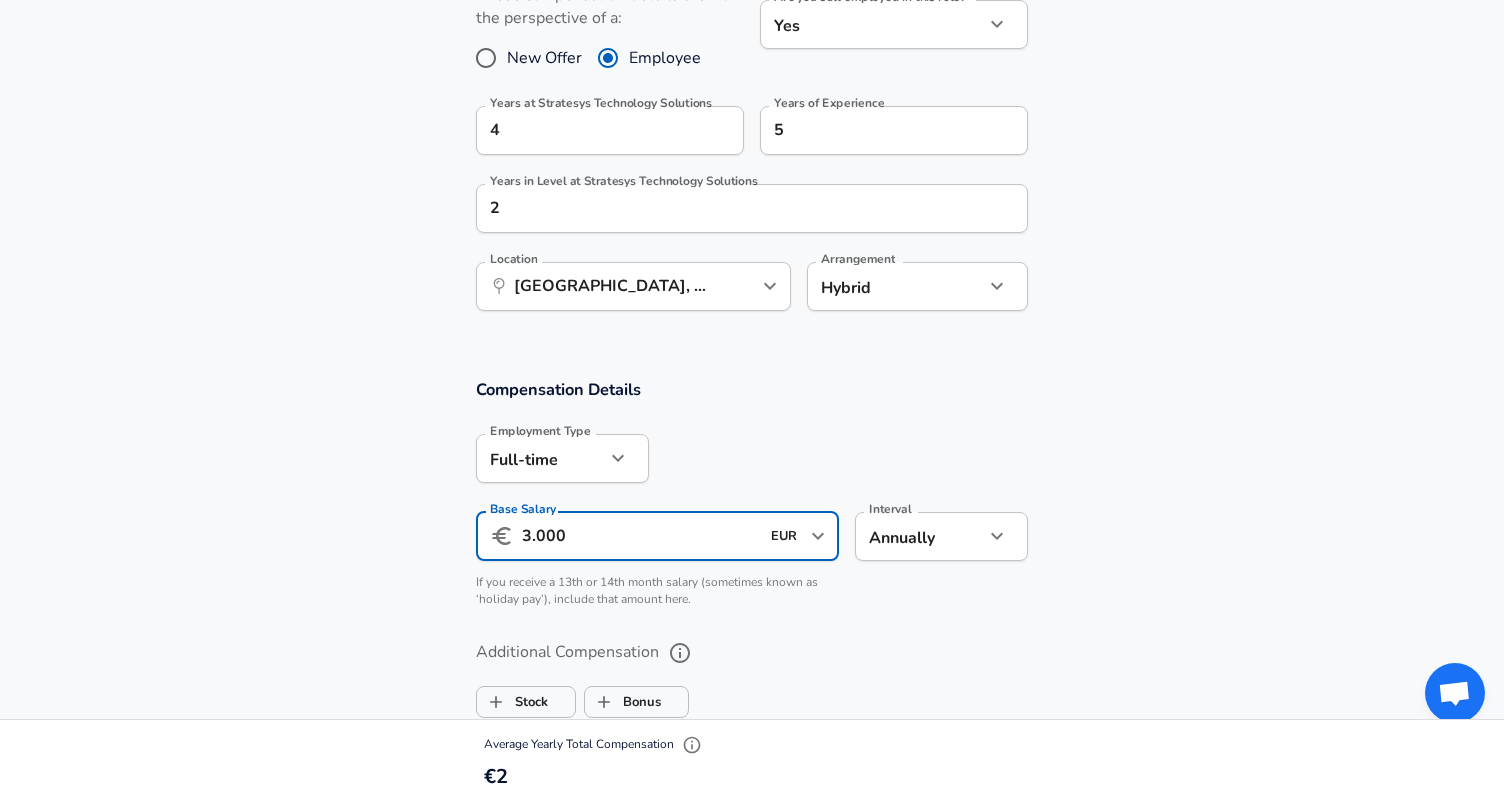 type on "30.000" 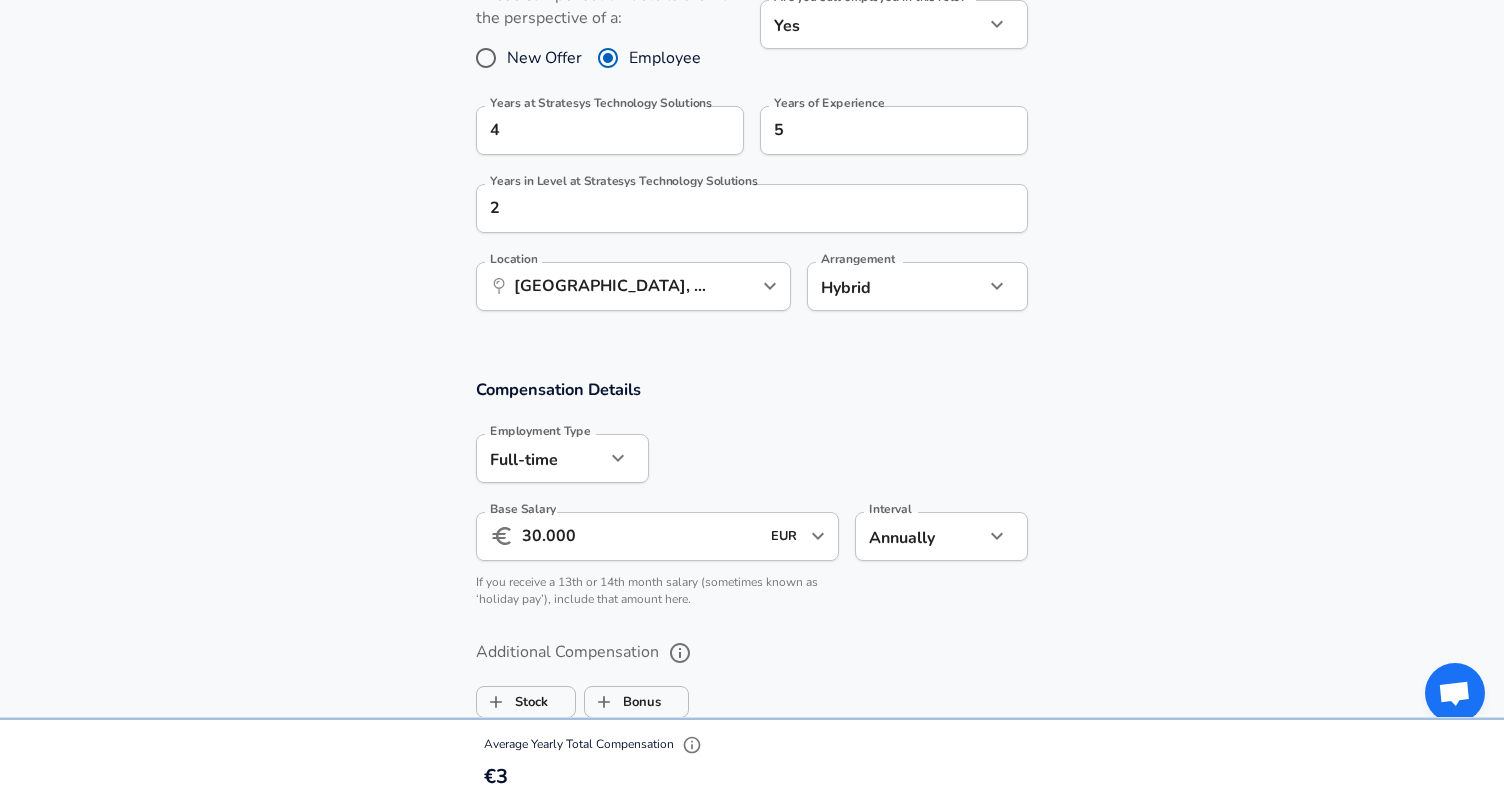 click at bounding box center [838, 457] 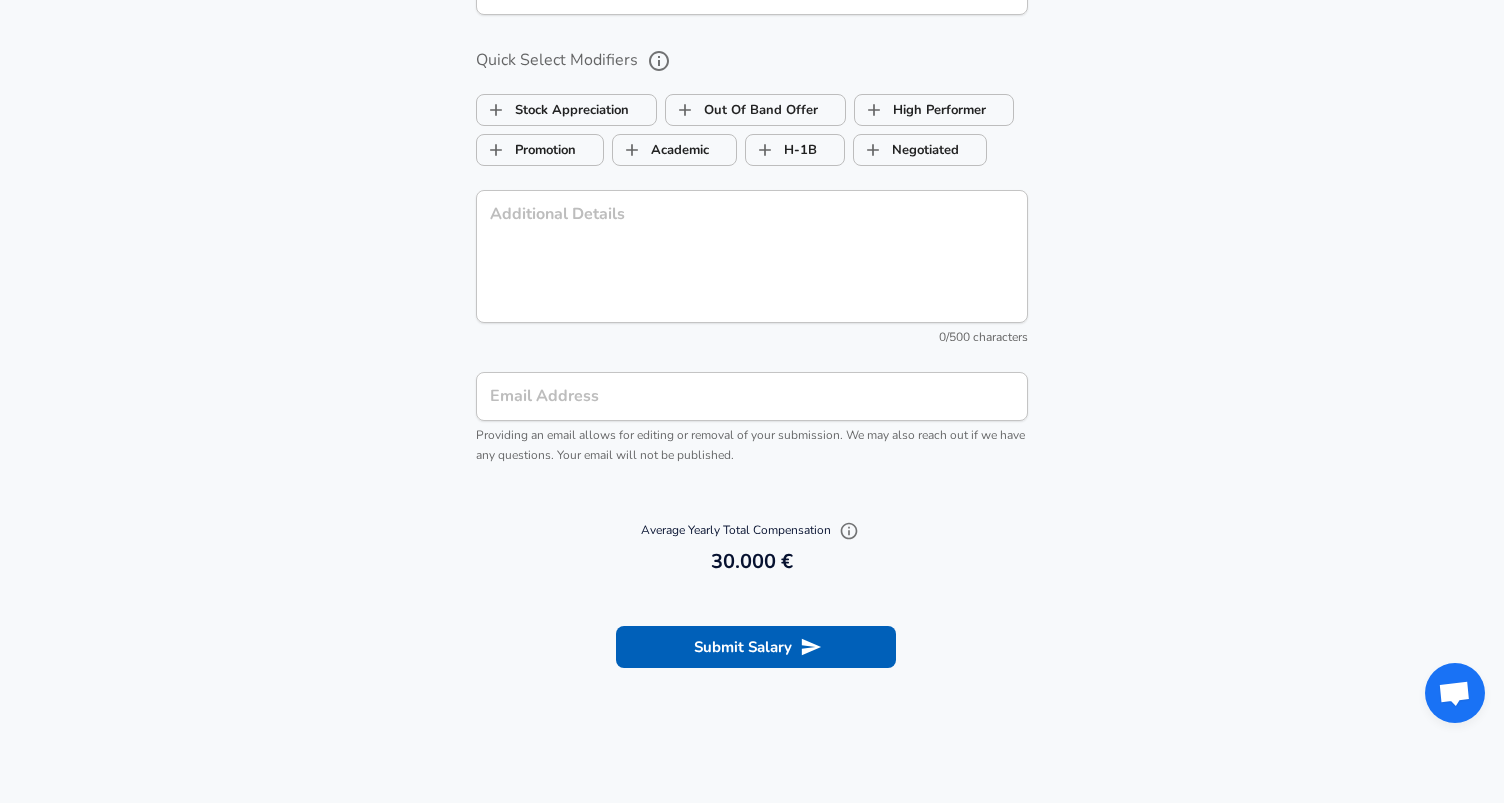 scroll, scrollTop: 1934, scrollLeft: 0, axis: vertical 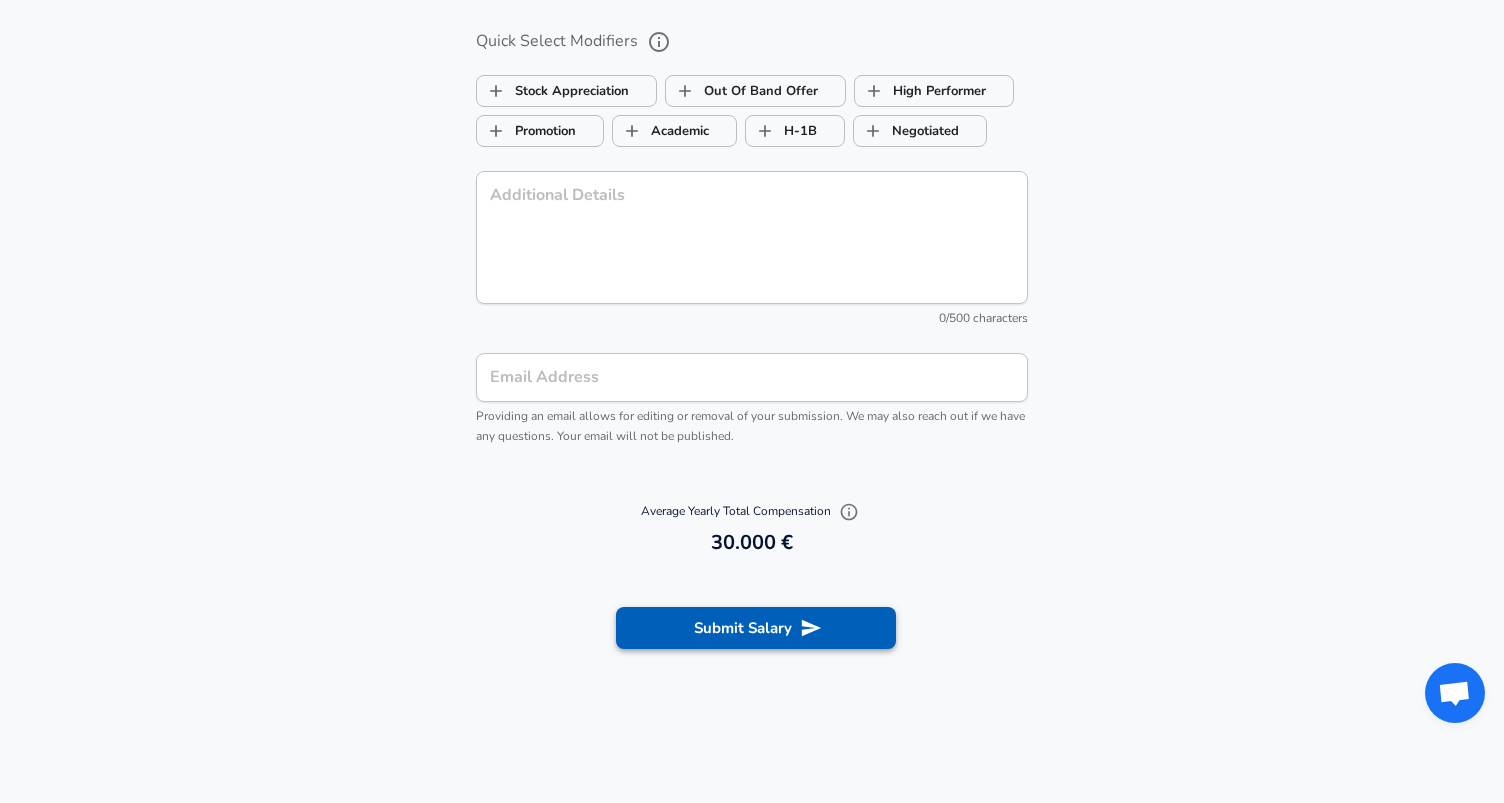 click on "Submit Salary" at bounding box center (756, 628) 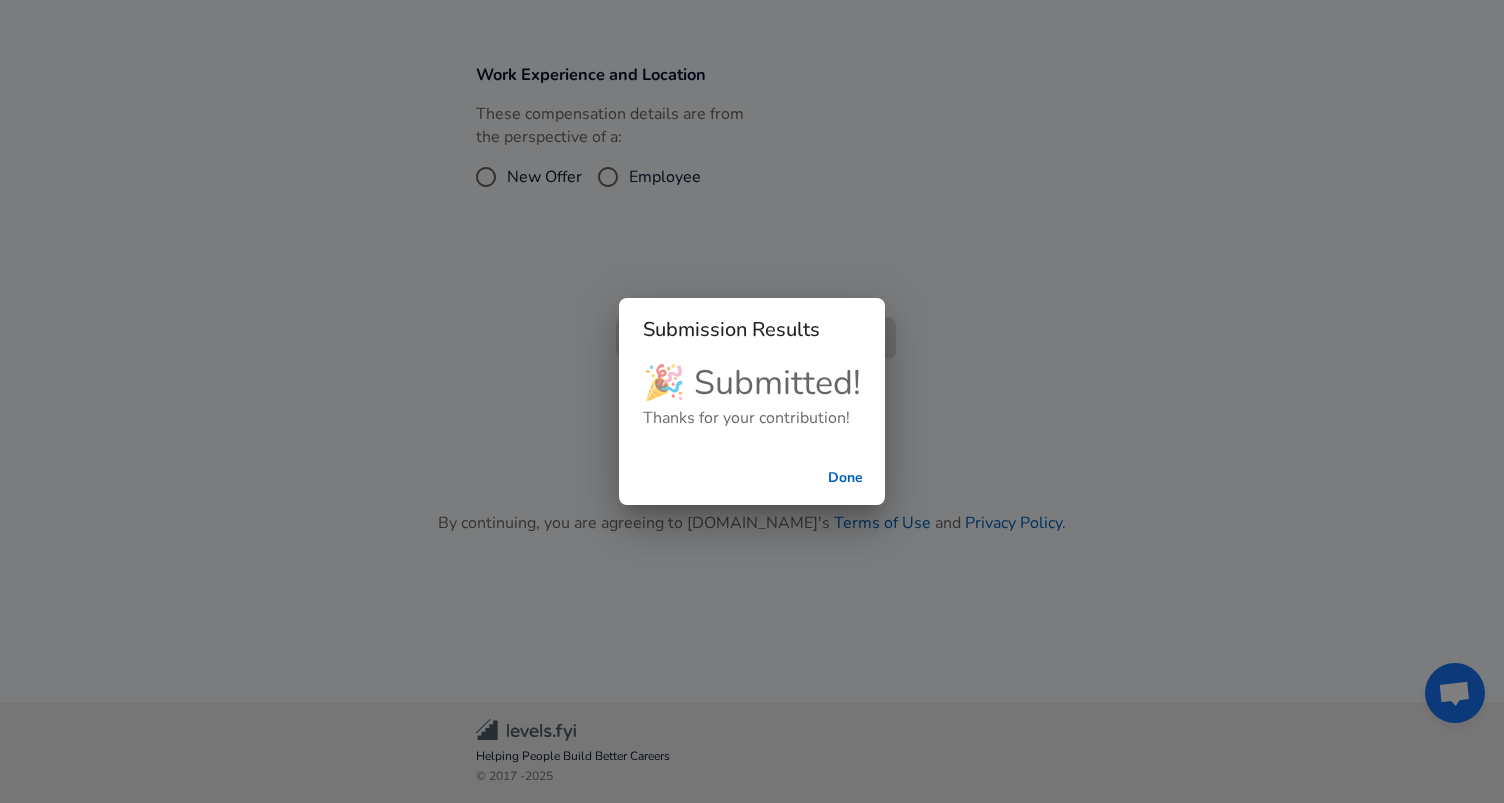 checkbox on "false" 